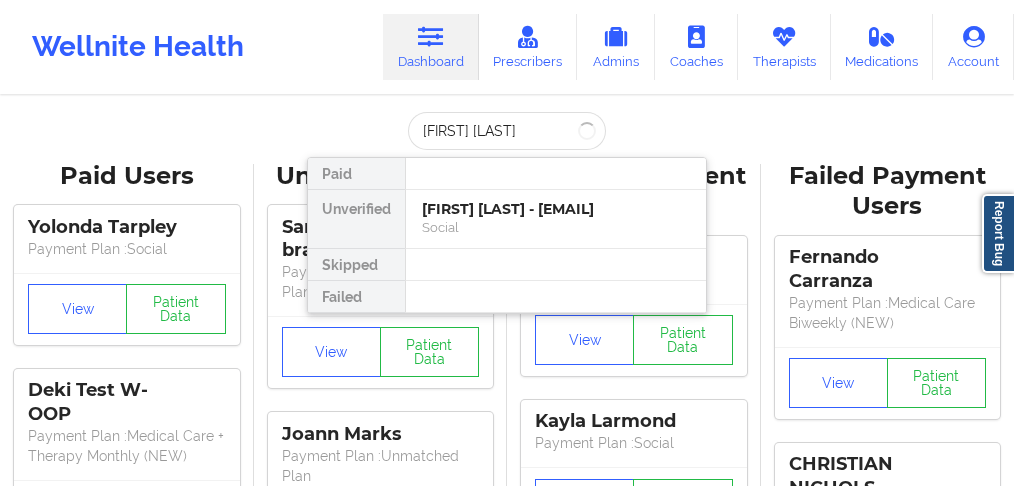 scroll, scrollTop: 0, scrollLeft: 0, axis: both 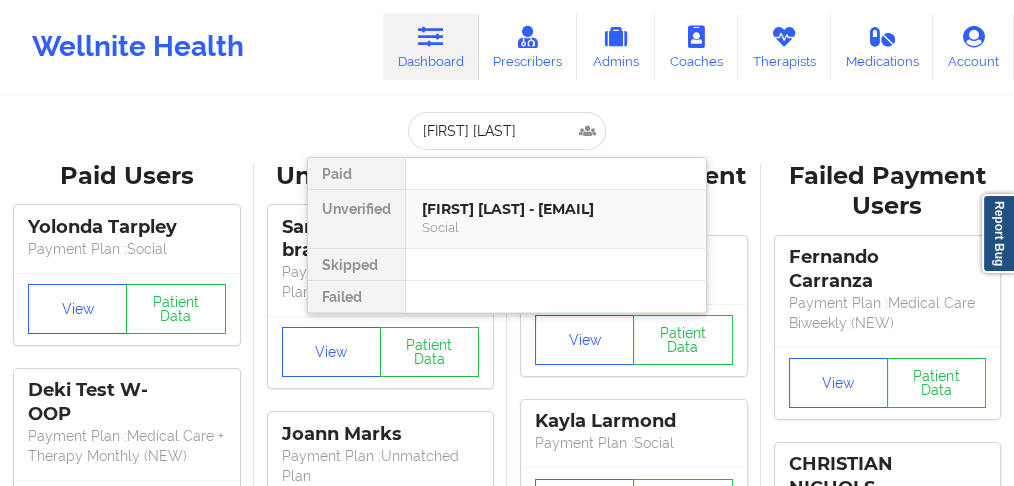 click on "[FIRST] [LAST] - [EMAIL]" at bounding box center [556, 209] 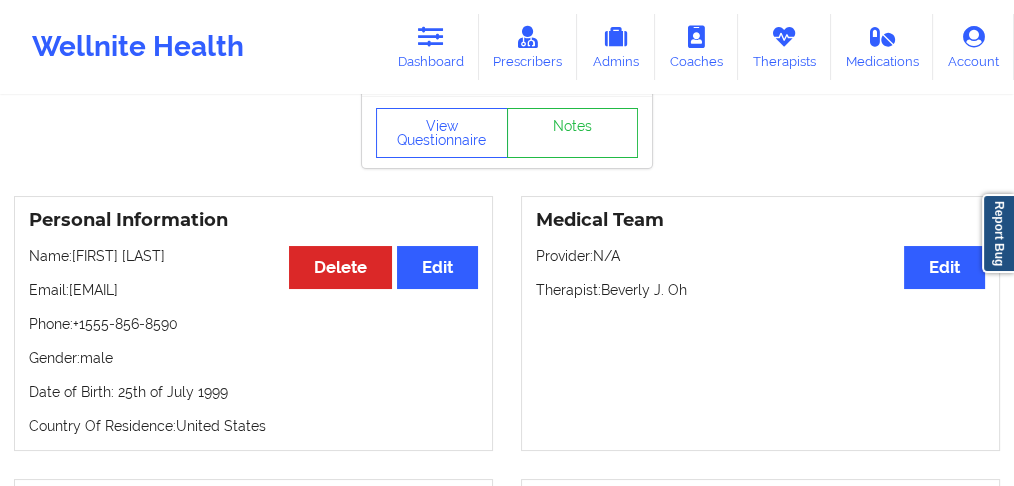 scroll, scrollTop: 133, scrollLeft: 0, axis: vertical 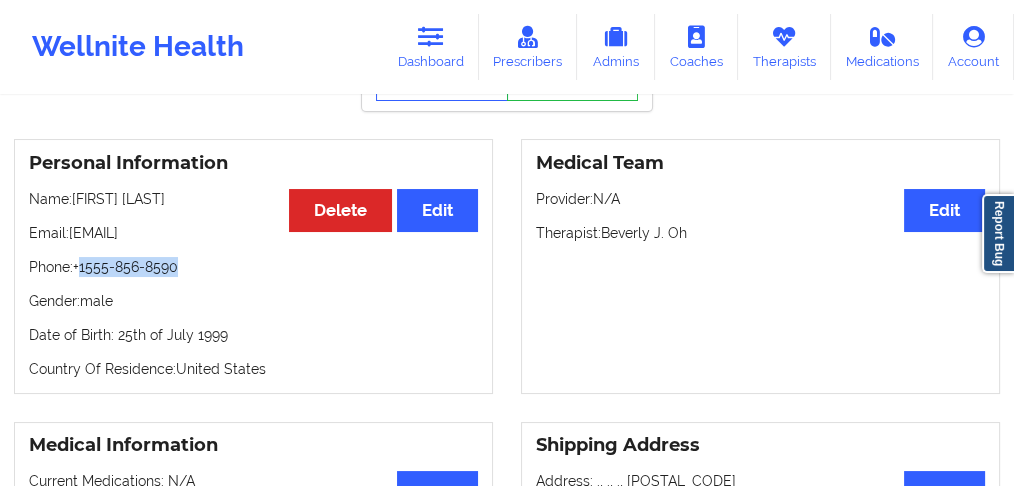 drag, startPoint x: 184, startPoint y: 274, endPoint x: 82, endPoint y: 274, distance: 102 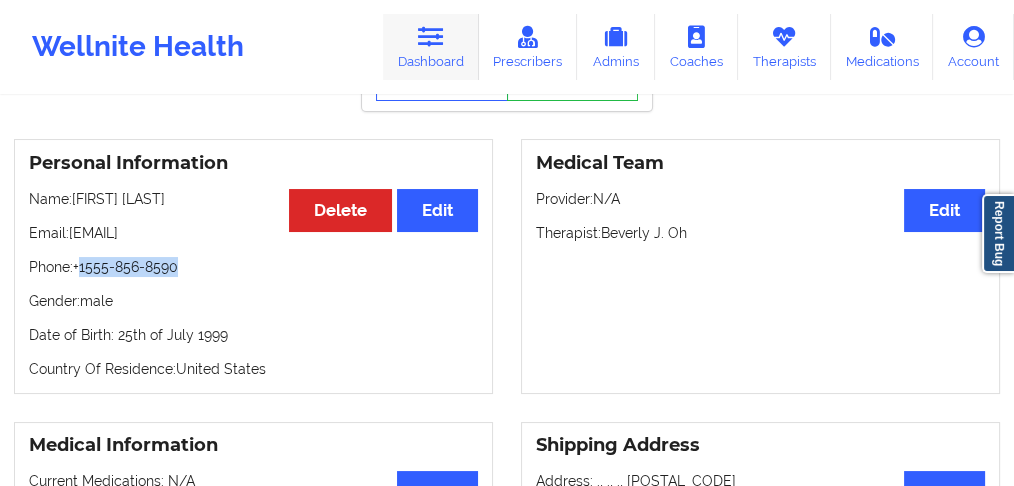 click on "Dashboard" at bounding box center [431, 47] 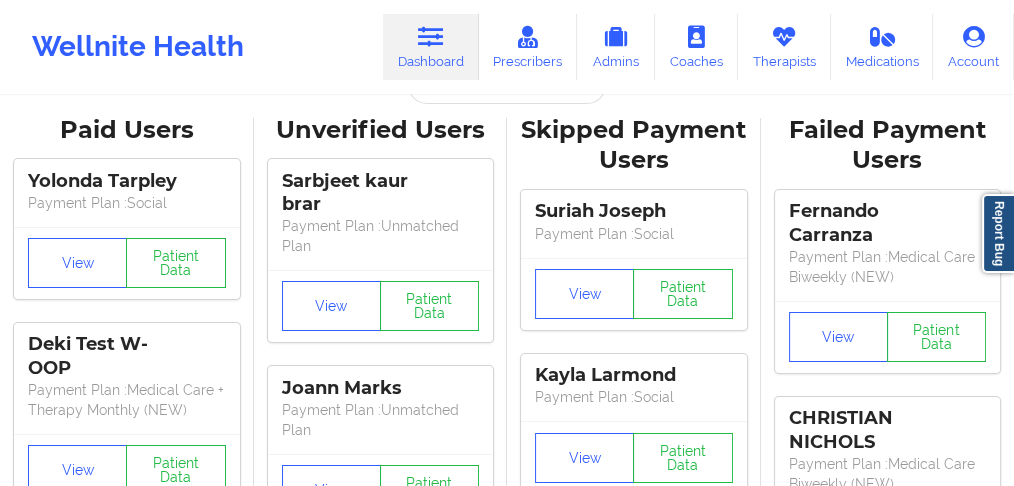 scroll, scrollTop: 0, scrollLeft: 0, axis: both 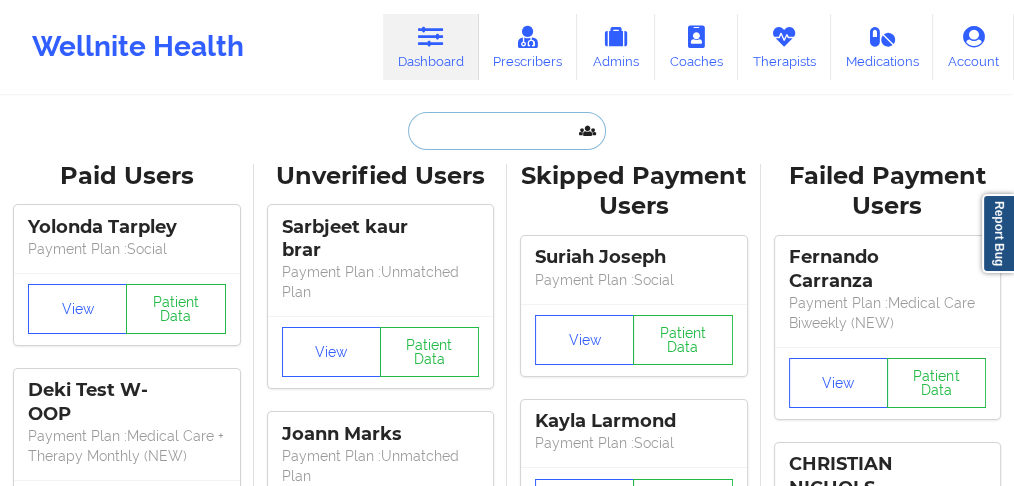 click at bounding box center [507, 131] 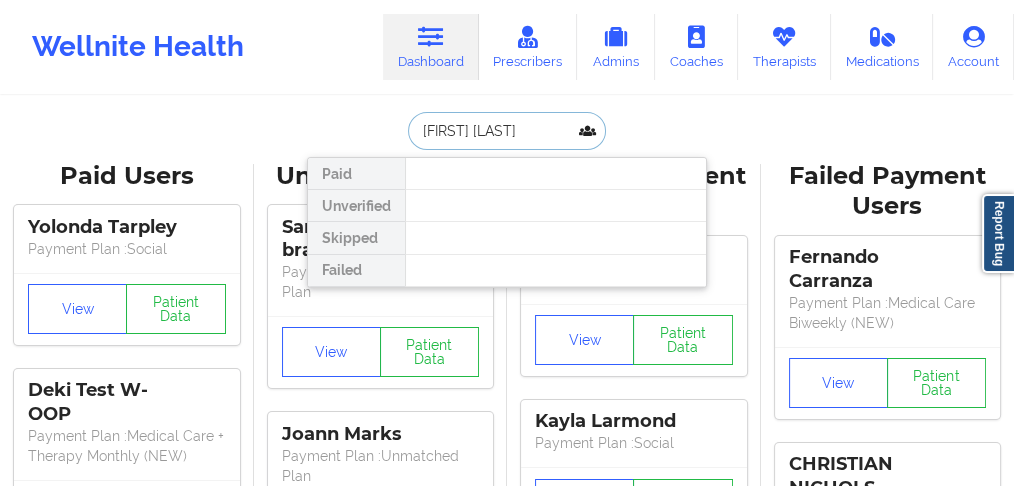 click on "[FIRST] [LAST]" at bounding box center [507, 131] 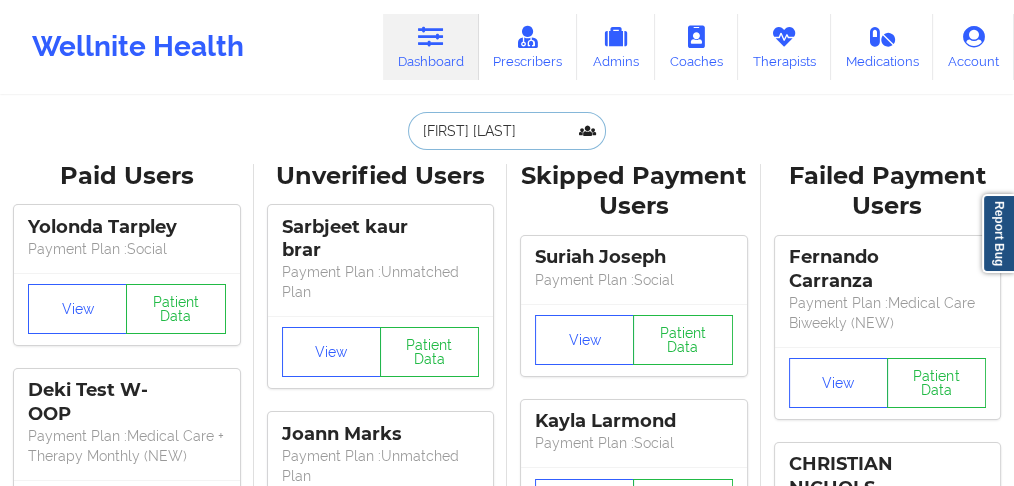paste on "[FIRST] [LAST]" 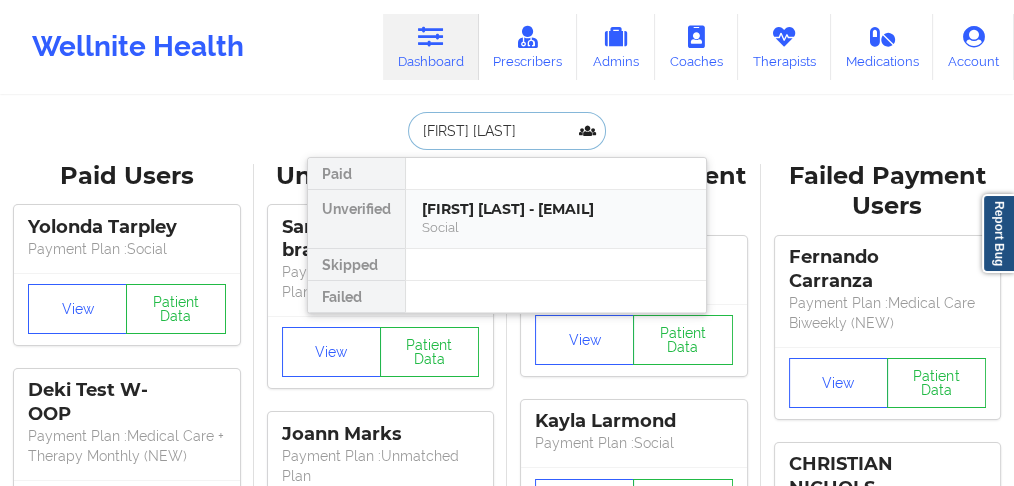 click on "[FIRST] [LAST] - [EMAIL]" at bounding box center [556, 209] 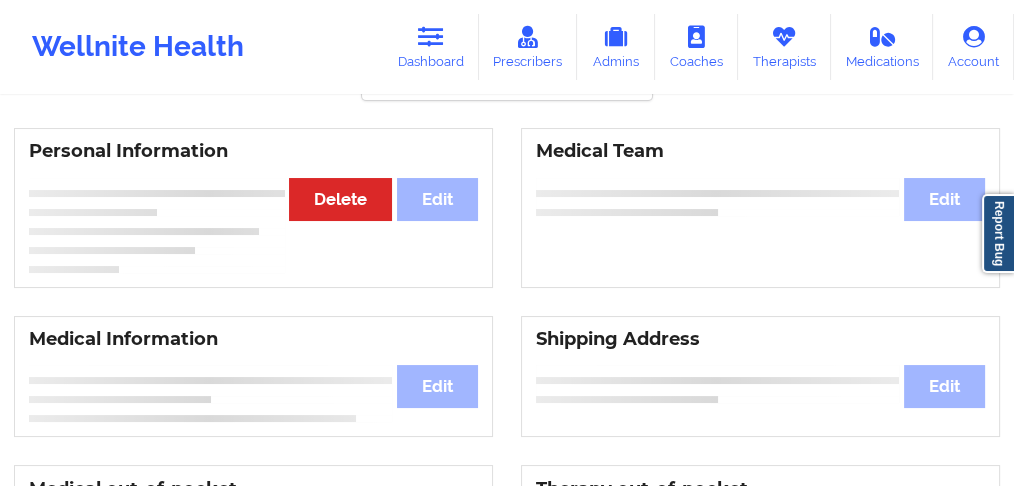 scroll, scrollTop: 133, scrollLeft: 0, axis: vertical 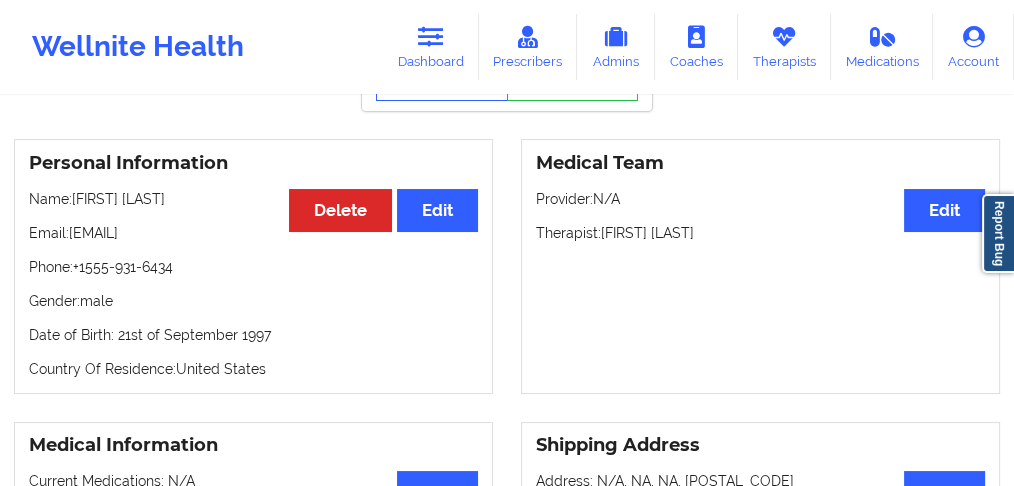 drag, startPoint x: 230, startPoint y: 223, endPoint x: 75, endPoint y: 217, distance: 155.11609 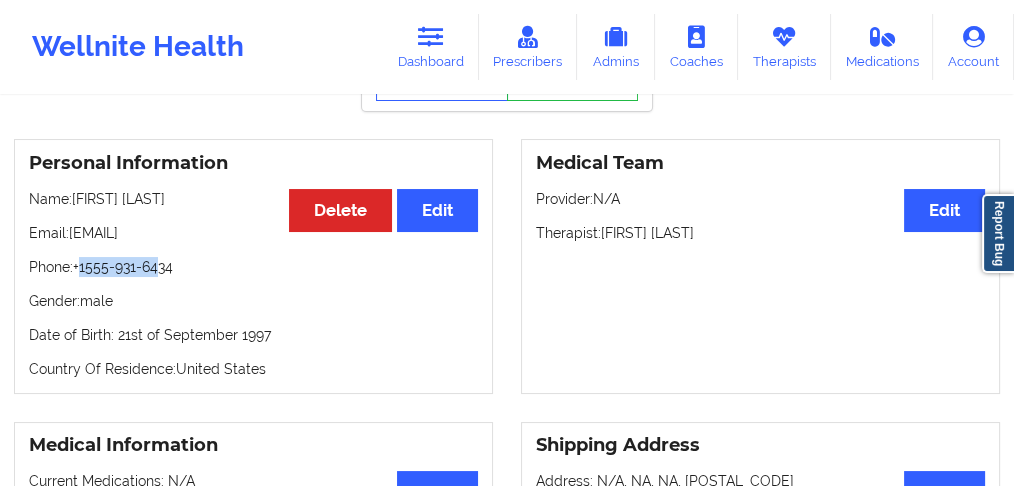 drag, startPoint x: 172, startPoint y: 288, endPoint x: 81, endPoint y: 296, distance: 91.350975 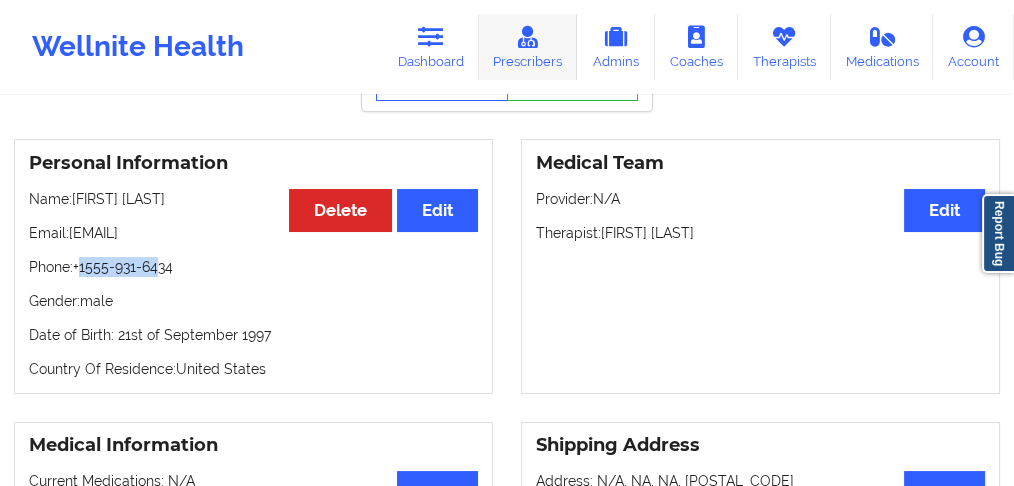 copy on "18329316434" 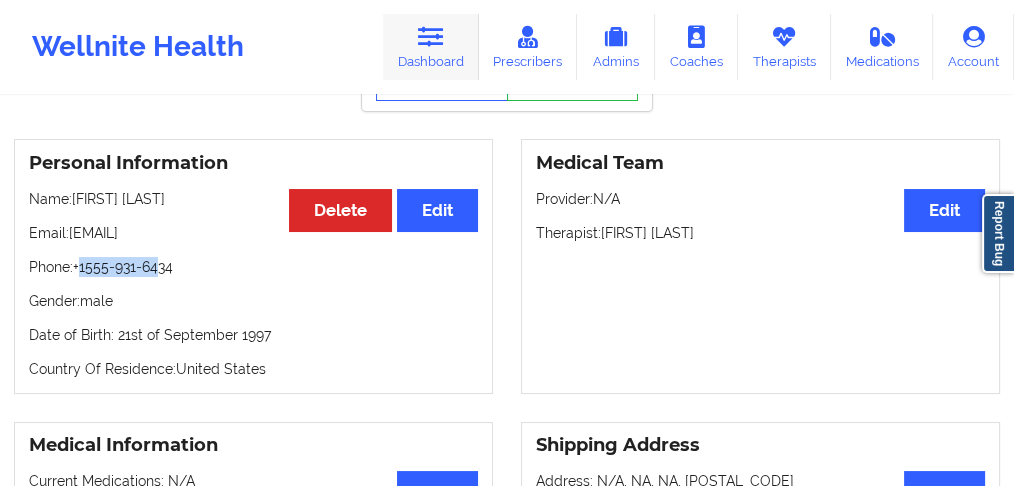 click on "Dashboard" at bounding box center [431, 47] 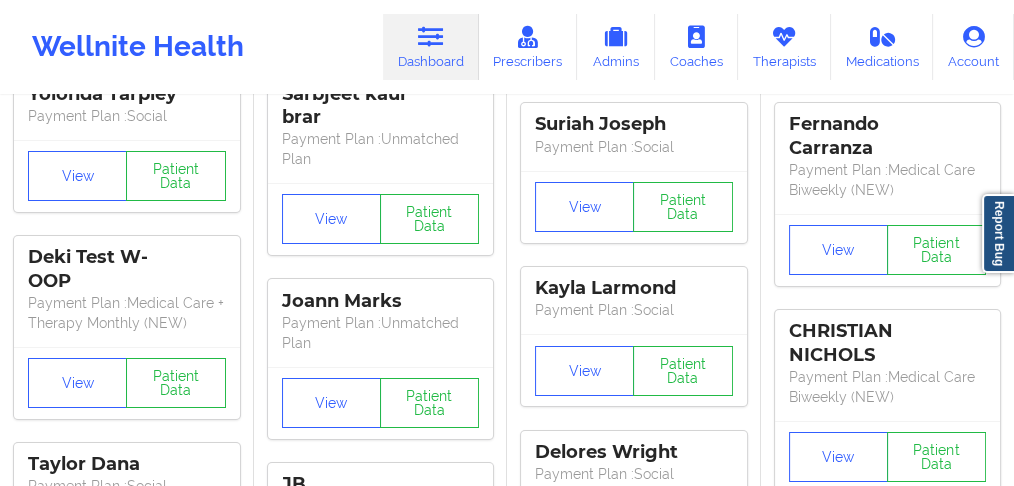 scroll, scrollTop: 0, scrollLeft: 0, axis: both 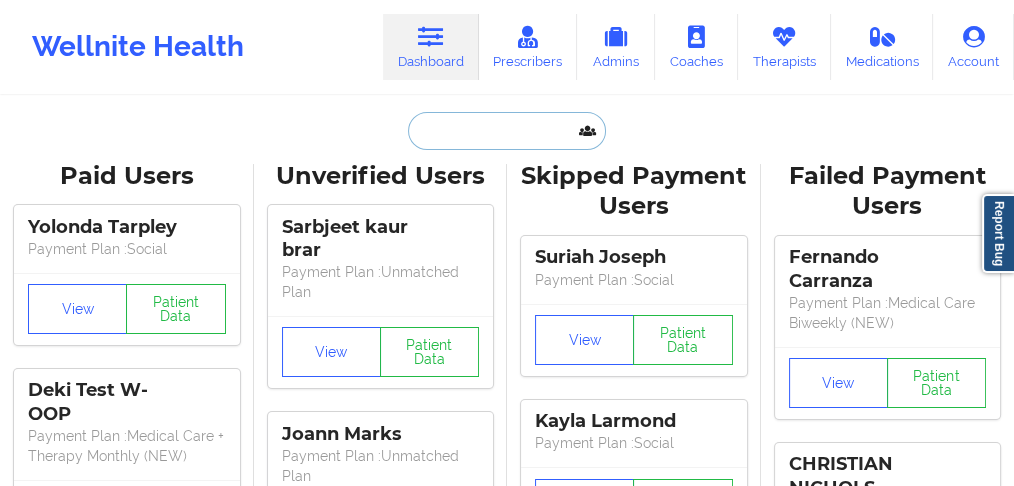 click at bounding box center (507, 131) 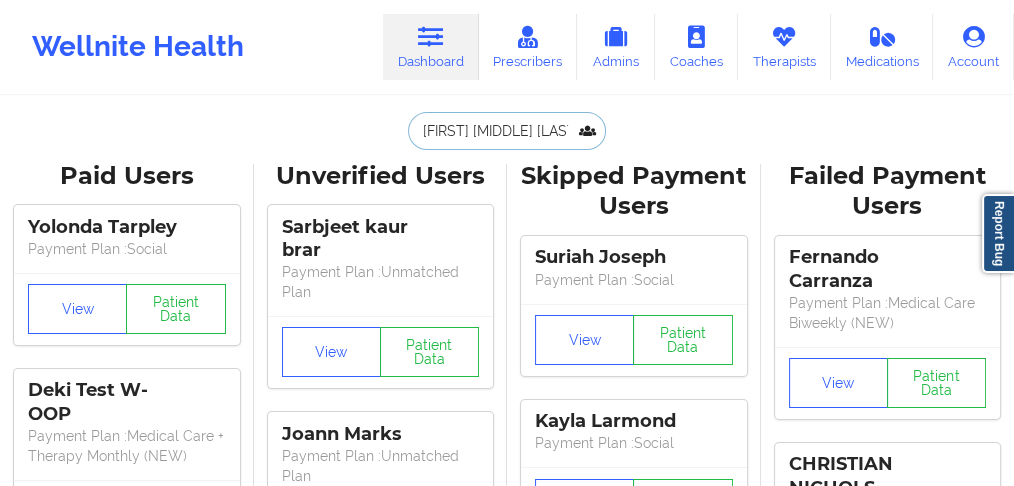 scroll, scrollTop: 0, scrollLeft: 32, axis: horizontal 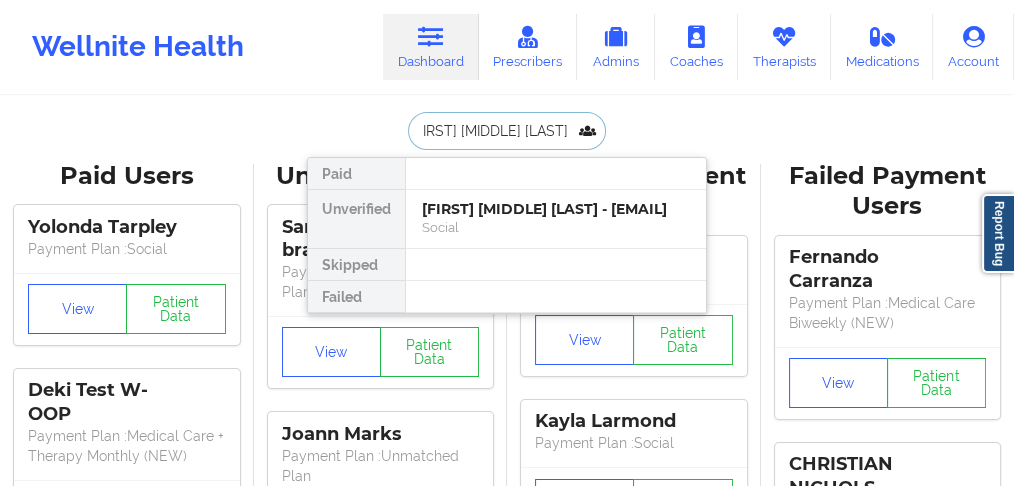 click on "[FIRST] [MIDDLE] [LAST] - [EMAIL]" at bounding box center [556, 209] 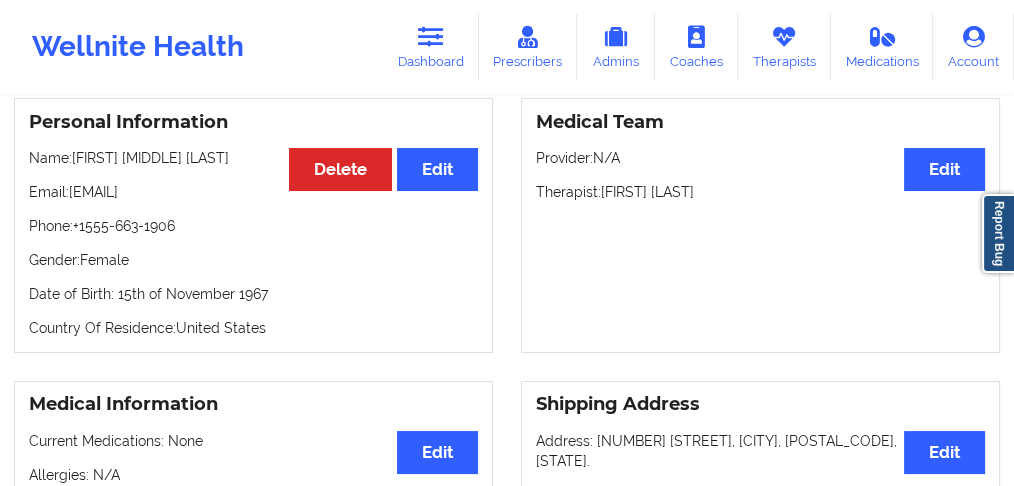 scroll, scrollTop: 200, scrollLeft: 0, axis: vertical 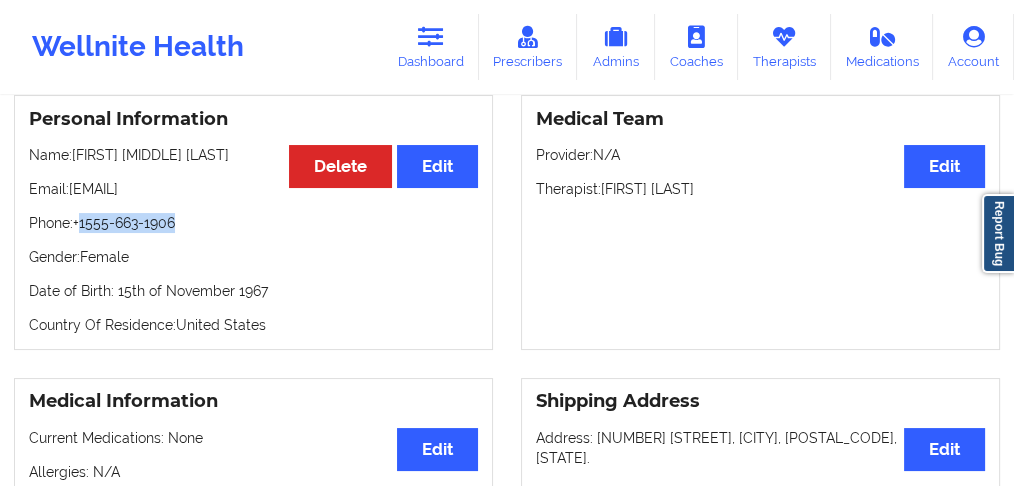 drag, startPoint x: 177, startPoint y: 226, endPoint x: 82, endPoint y: 225, distance: 95.005264 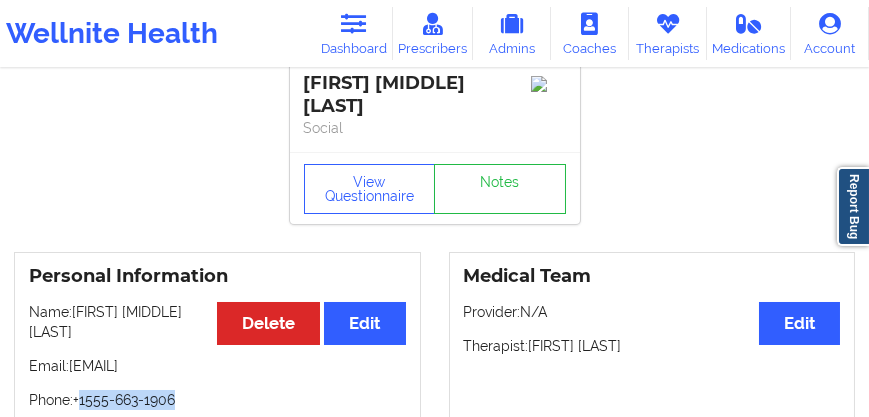 scroll, scrollTop: 0, scrollLeft: 0, axis: both 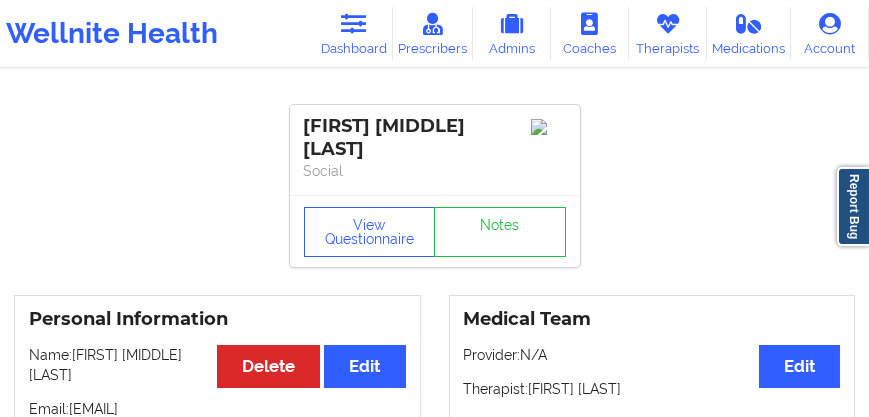 drag, startPoint x: 368, startPoint y: 143, endPoint x: 298, endPoint y: 123, distance: 72.8011 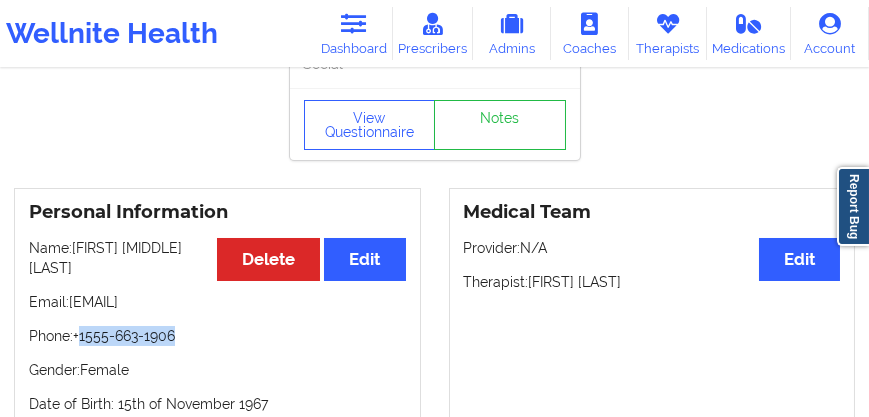 scroll, scrollTop: 114, scrollLeft: 0, axis: vertical 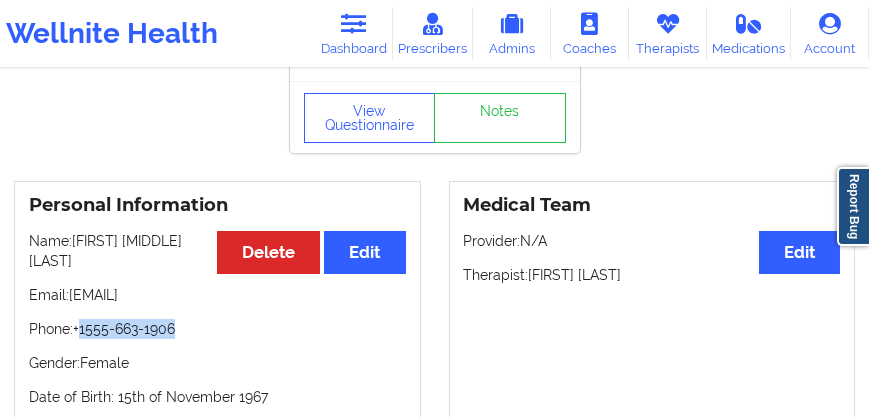 drag, startPoint x: 189, startPoint y: 346, endPoint x: 84, endPoint y: 345, distance: 105.00476 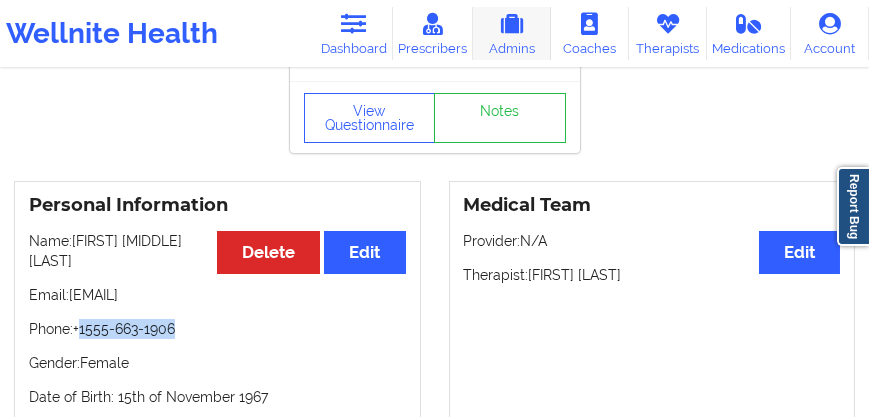 copy on "1954-555-1906" 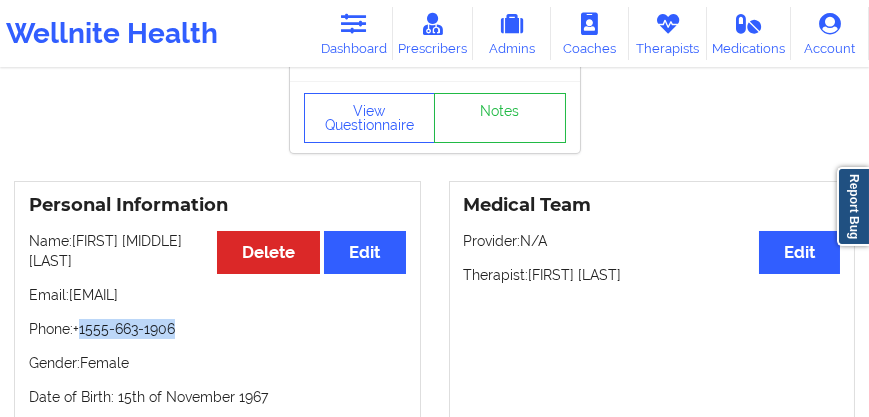 click on "Personal Information Edit Delete Name:  [FIRST] [MIDDLE] [LAST] Email:  [EMAIL] Phone:  +1555-663-1906 Gender:  Female Date of Birth:   15th of November 1967 Country Of Residence: United States" at bounding box center (217, 318) 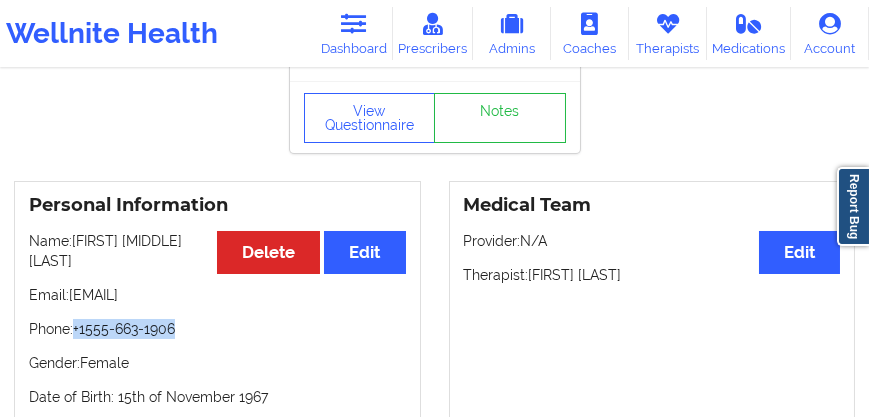 drag, startPoint x: 190, startPoint y: 348, endPoint x: 78, endPoint y: 353, distance: 112.11155 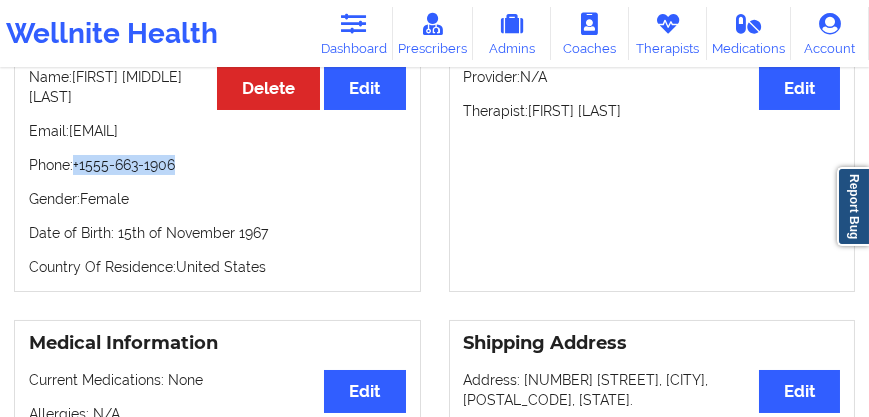 scroll, scrollTop: 171, scrollLeft: 0, axis: vertical 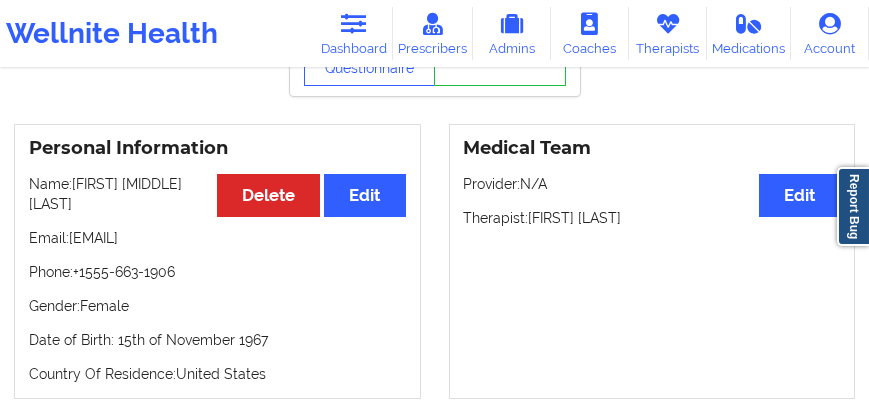 click on "Personal Information Edit Delete Name:  [FIRST] [MIDDLE] [LAST] Email:  [EMAIL] Phone:  +1555-663-1906 Gender:  Female Date of Birth:   15th of November 1967 Country Of Residence: United States" at bounding box center (217, 261) 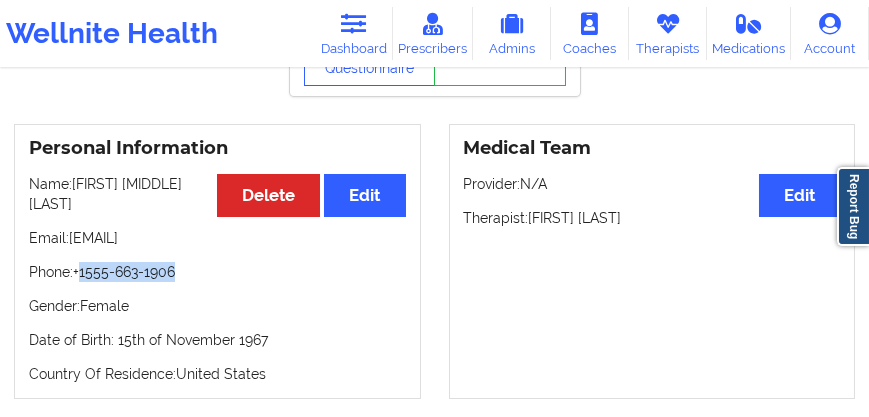 drag, startPoint x: 134, startPoint y: 290, endPoint x: 84, endPoint y: 293, distance: 50.08992 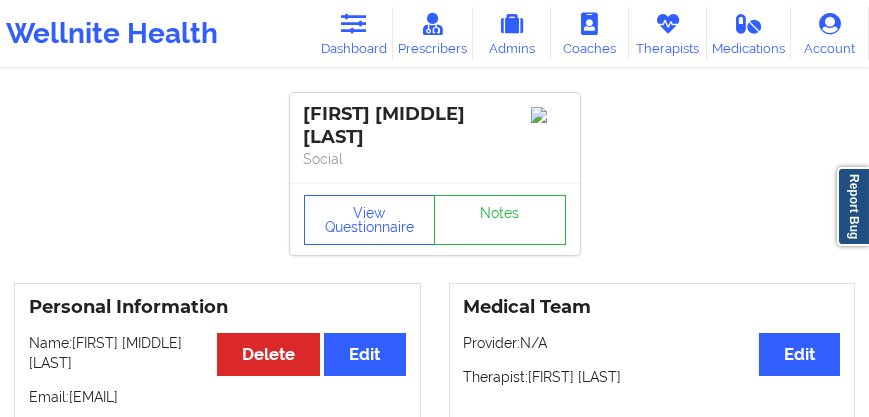 scroll, scrollTop: 0, scrollLeft: 0, axis: both 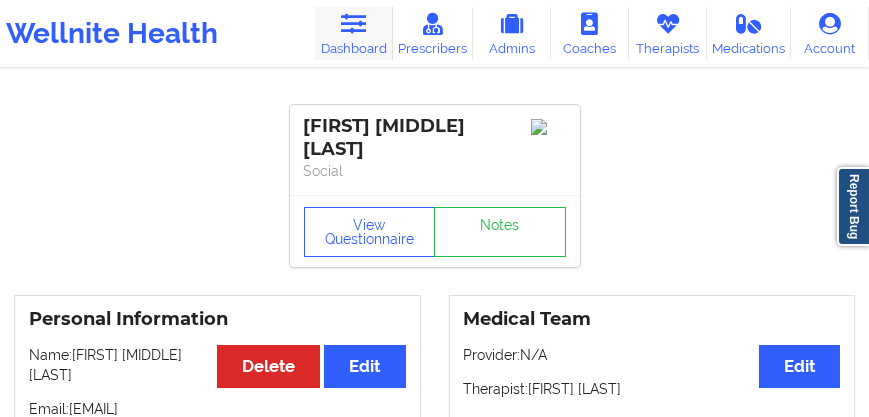 click on "Dashboard" at bounding box center [354, 33] 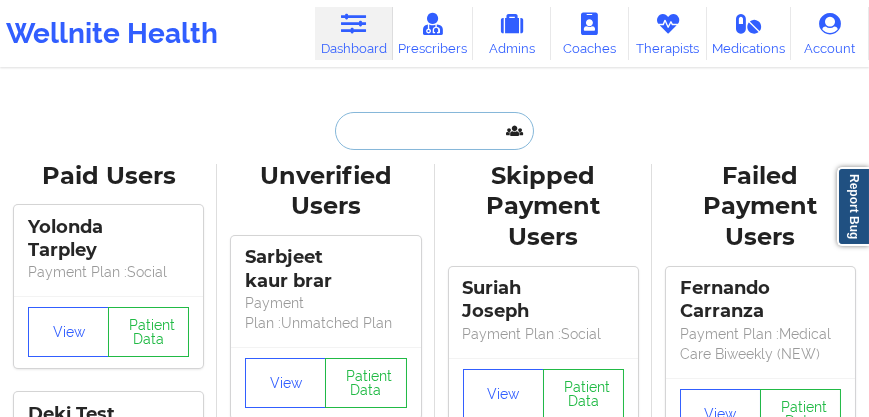 click at bounding box center [434, 131] 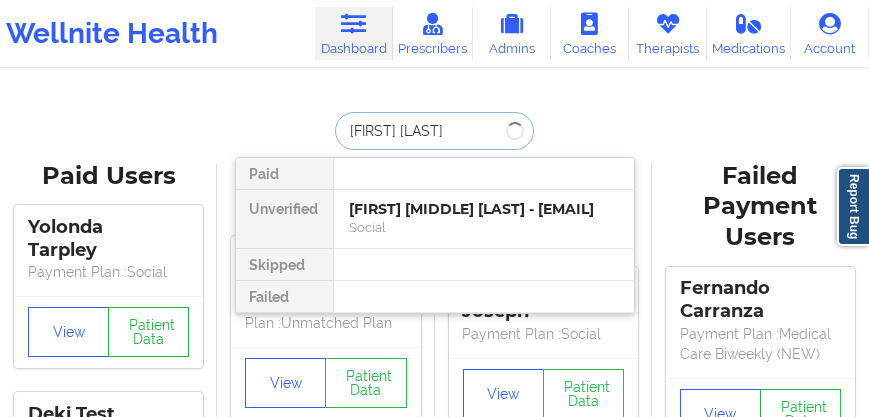 click on "[FIRST] [LAST]" at bounding box center (434, 131) 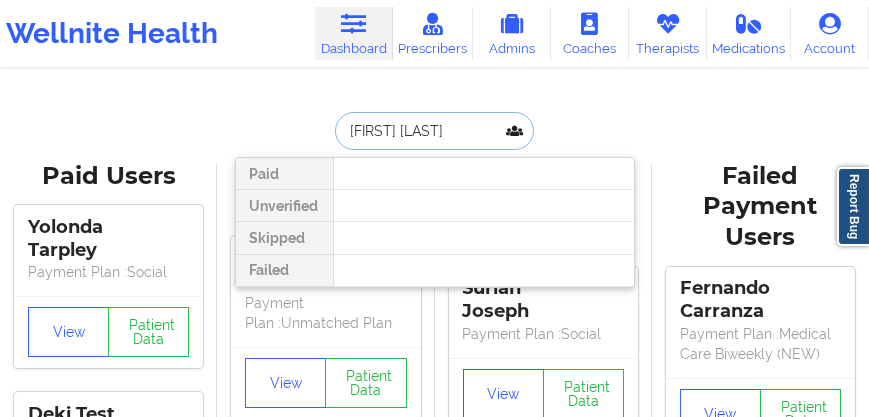 click on "[FIRST] [LAST]" at bounding box center [434, 131] 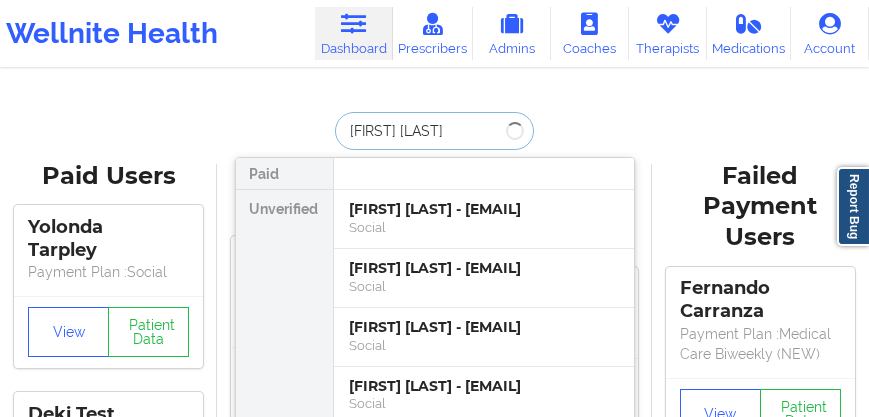 type on "[FIRST] [LAST]" 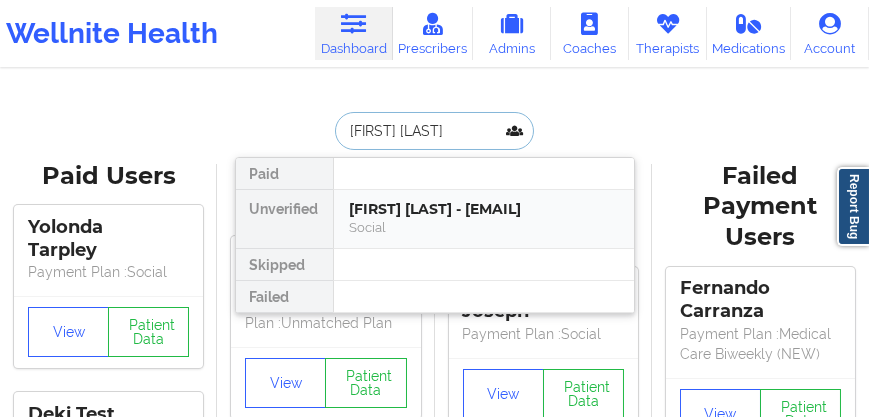 click on "[FIRST] [LAST]  - [EMAIL]" at bounding box center (484, 209) 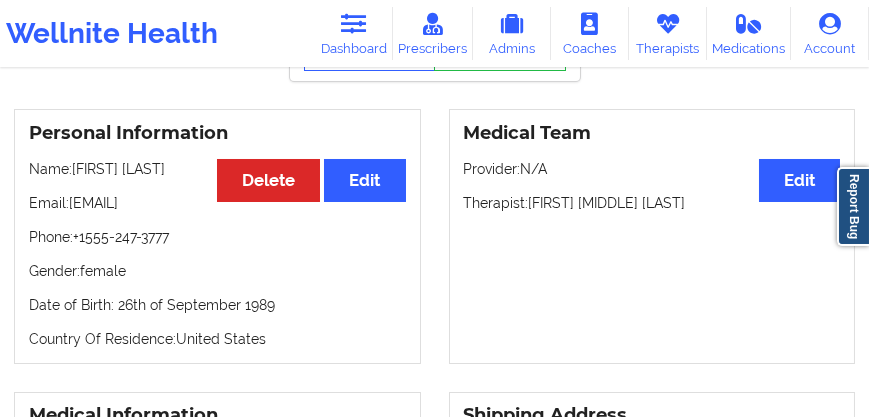 scroll, scrollTop: 171, scrollLeft: 0, axis: vertical 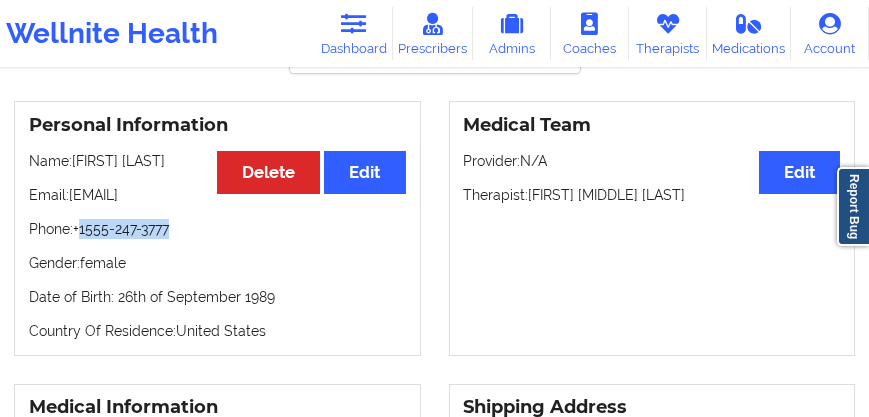 drag, startPoint x: 187, startPoint y: 259, endPoint x: 82, endPoint y: 258, distance: 105.00476 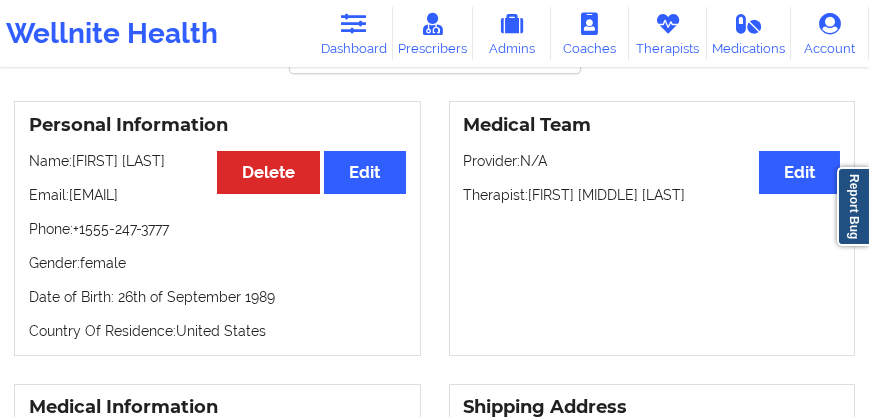 click on "Personal Information Edit Delete Name:  [FIRST] [LAST]  Email:  [EMAIL] Phone:  +1555-247-3777 Gender:  female Date of Birth:   26th of September 1989 Country Of Residence: United States" at bounding box center [217, 228] 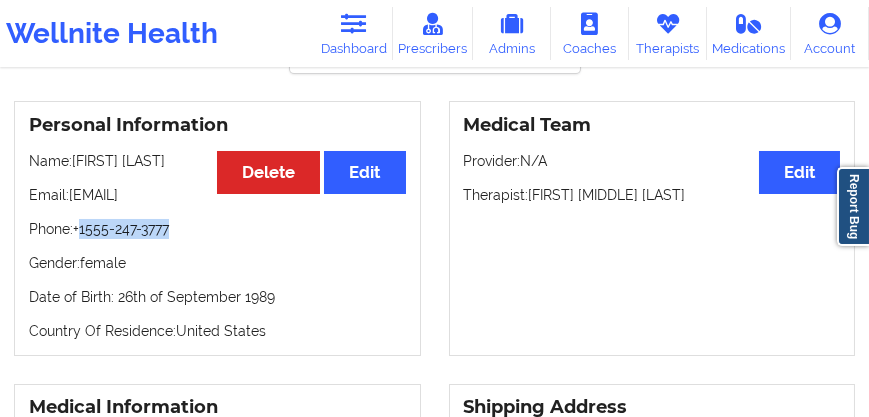 drag, startPoint x: 176, startPoint y: 260, endPoint x: 81, endPoint y: 262, distance: 95.02105 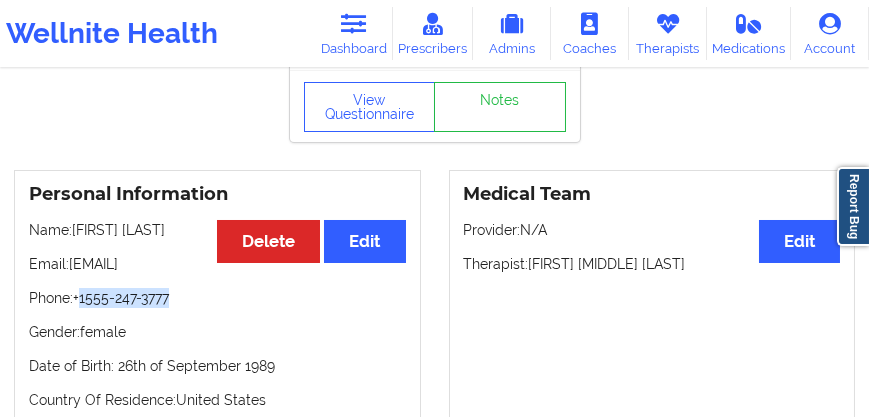 scroll, scrollTop: 171, scrollLeft: 0, axis: vertical 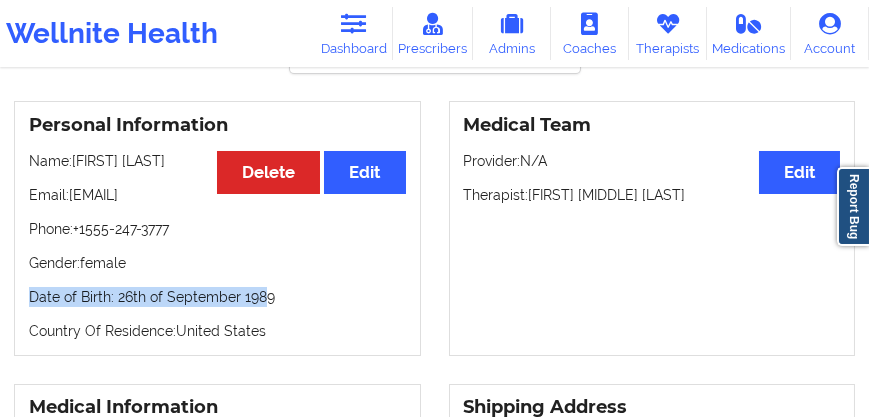 drag, startPoint x: 260, startPoint y: 321, endPoint x: 33, endPoint y: 316, distance: 227.05505 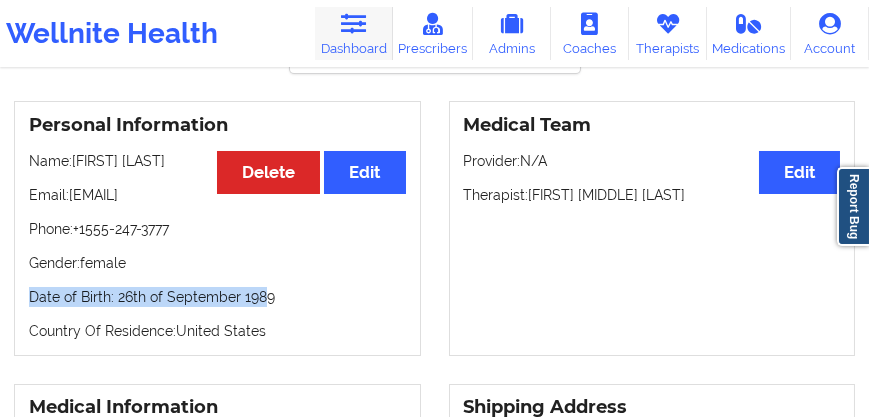 click on "Dashboard" at bounding box center [354, 33] 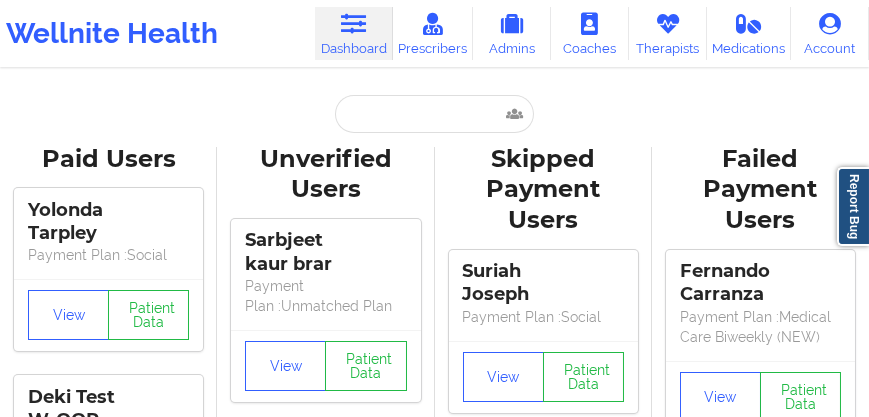 scroll, scrollTop: 0, scrollLeft: 0, axis: both 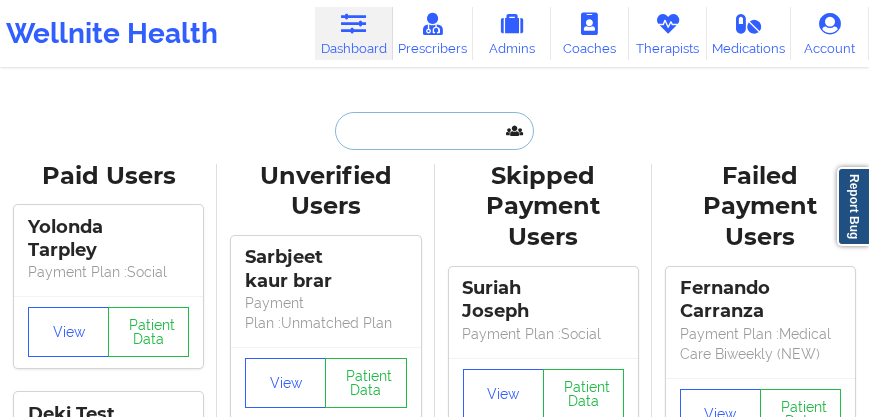 click at bounding box center (434, 131) 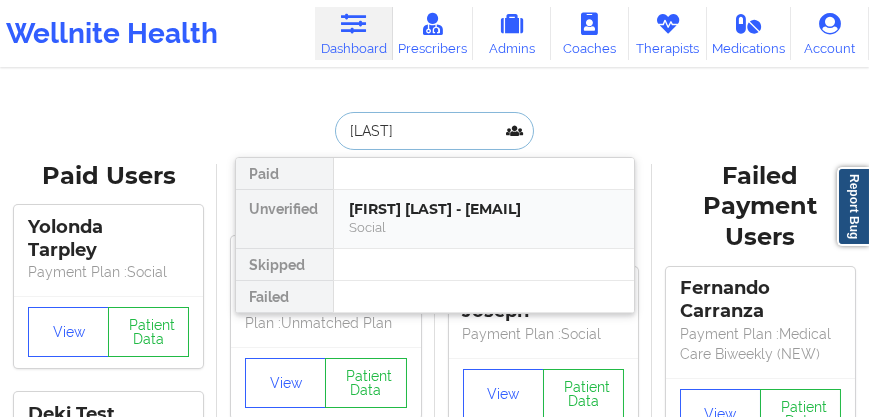 click on "[FIRST] [LAST] - [EMAIL]" at bounding box center [484, 209] 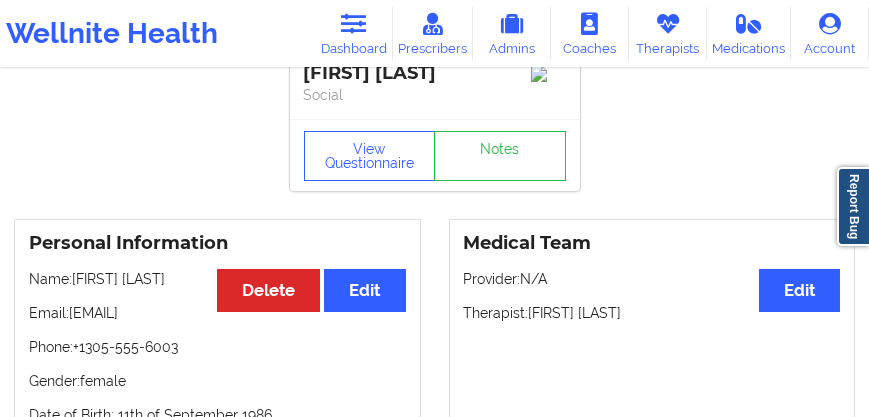 scroll, scrollTop: 171, scrollLeft: 0, axis: vertical 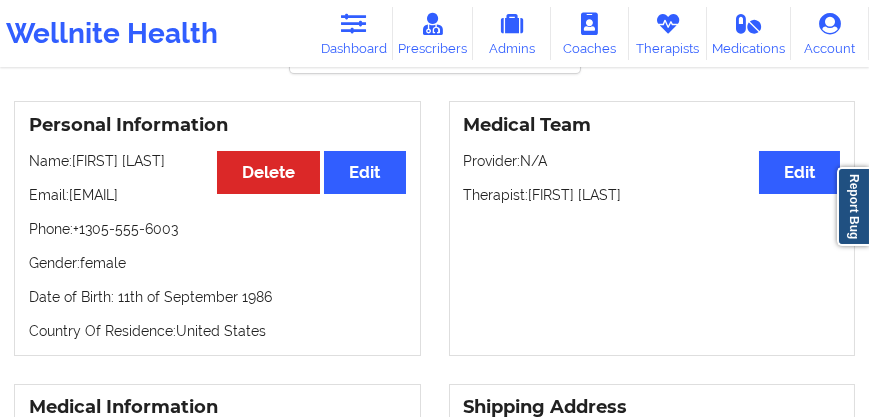 drag, startPoint x: 195, startPoint y: 238, endPoint x: 26, endPoint y: 240, distance: 169.01184 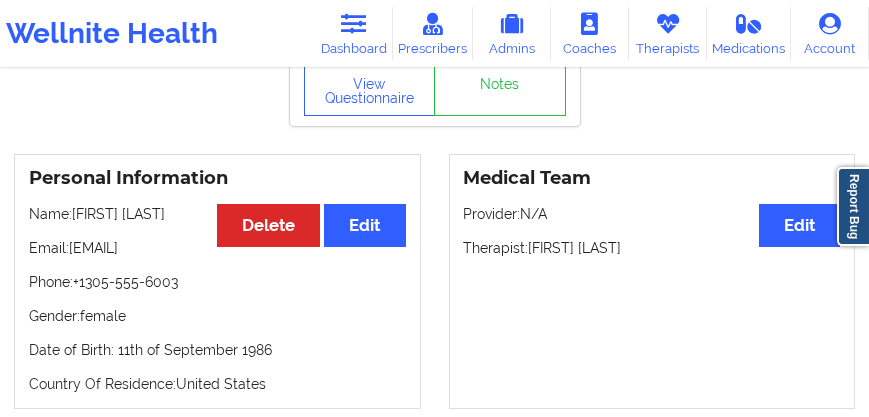 scroll, scrollTop: 57, scrollLeft: 0, axis: vertical 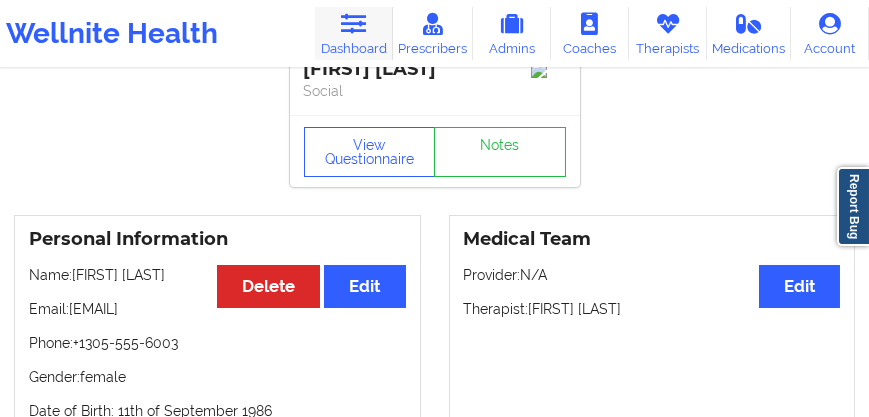 click on "Dashboard" at bounding box center [354, 33] 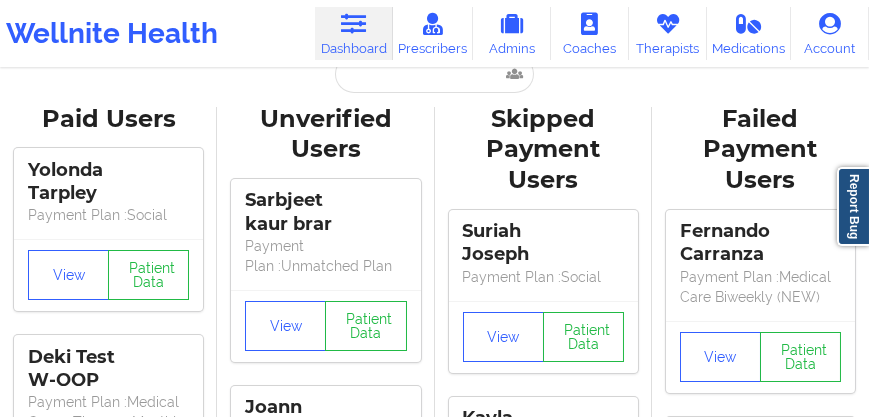 scroll, scrollTop: 0, scrollLeft: 0, axis: both 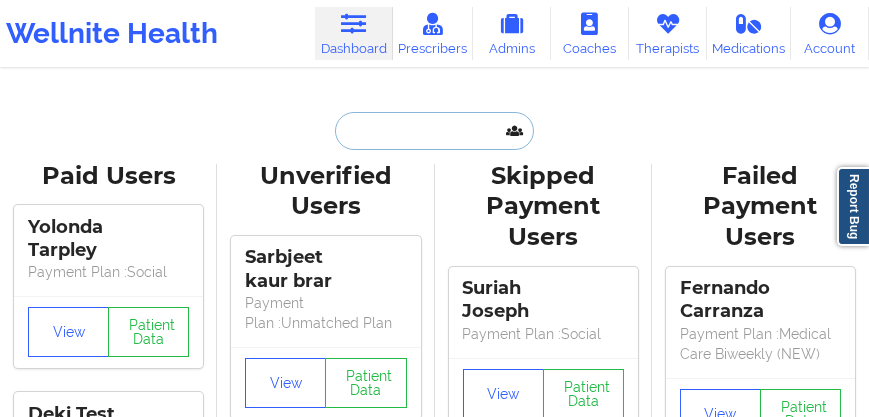 click at bounding box center [434, 131] 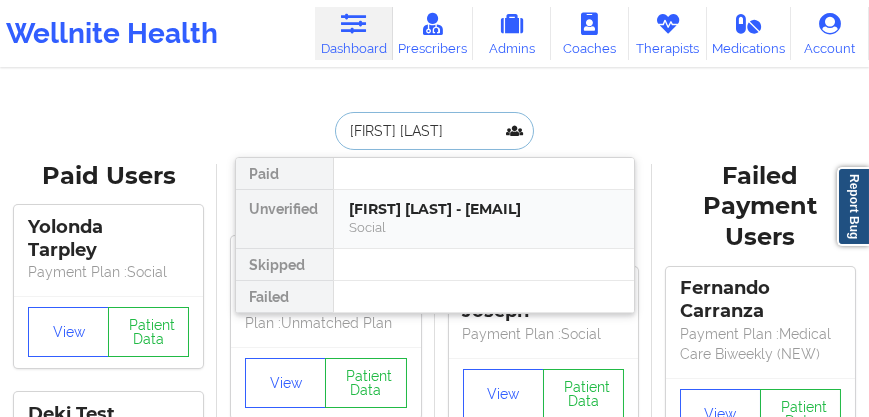 click on "[FIRST] [LAST] - [EMAIL]" at bounding box center [484, 209] 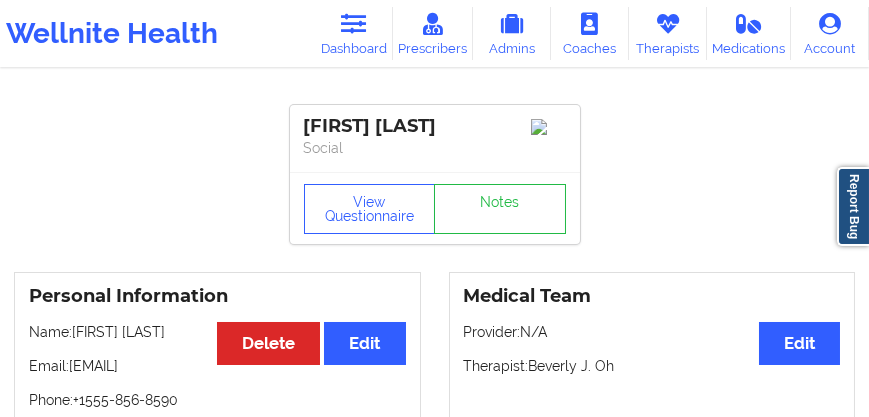 drag, startPoint x: 192, startPoint y: 396, endPoint x: 20, endPoint y: 396, distance: 172 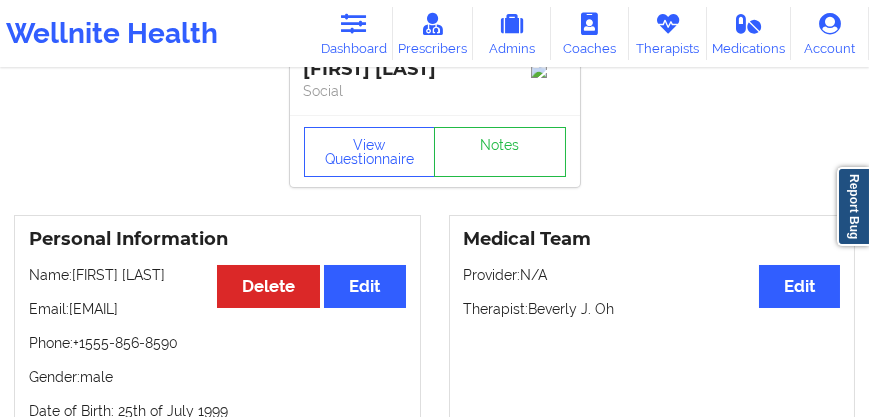 scroll, scrollTop: 171, scrollLeft: 0, axis: vertical 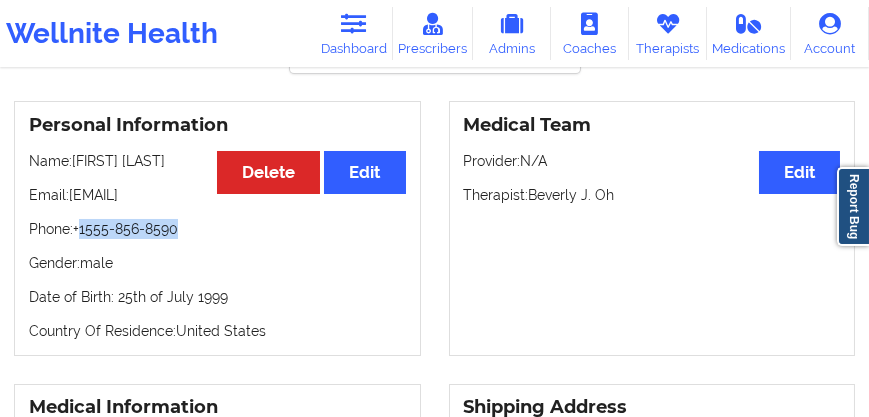 drag, startPoint x: 189, startPoint y: 251, endPoint x: 273, endPoint y: 207, distance: 94.82616 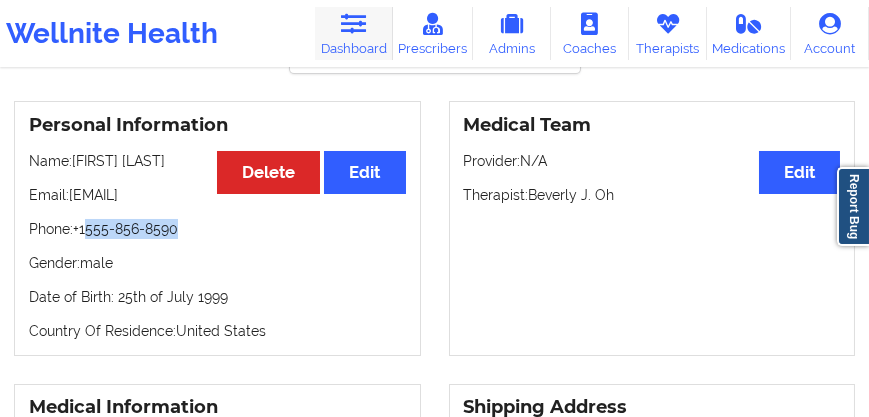 click on "Dashboard" at bounding box center [354, 33] 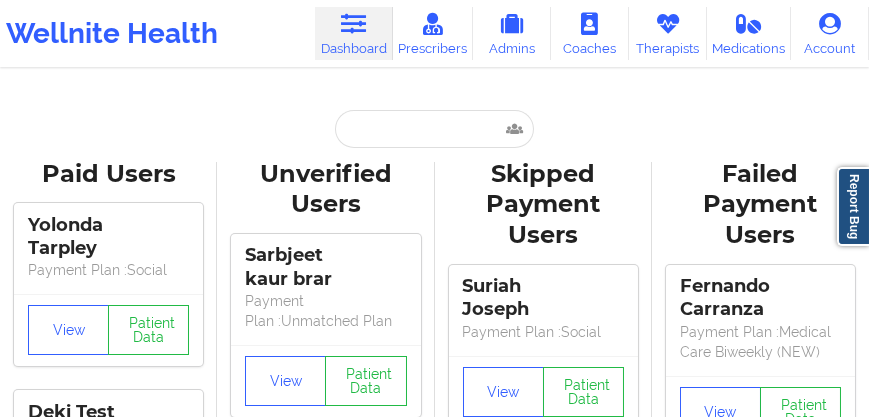 scroll, scrollTop: 0, scrollLeft: 0, axis: both 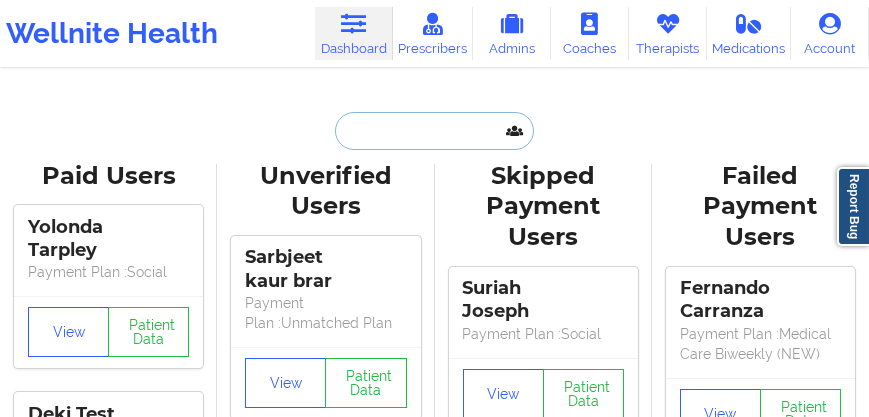 click at bounding box center [434, 131] 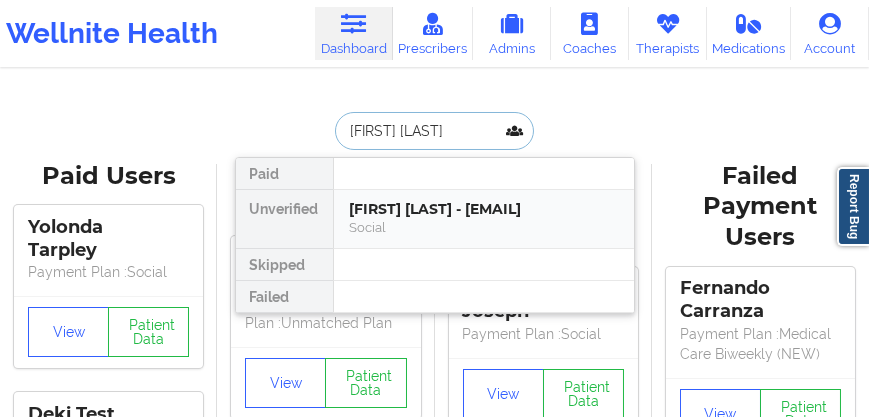click on "[FIRST] [LAST] - [EMAIL]" at bounding box center (484, 209) 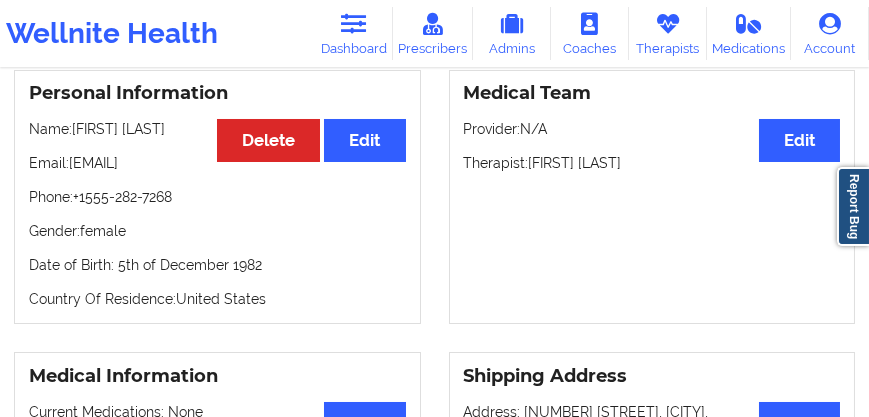 scroll, scrollTop: 228, scrollLeft: 0, axis: vertical 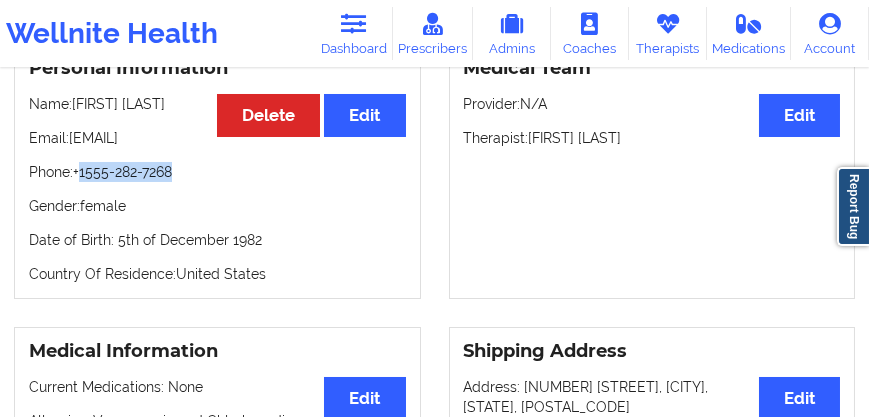 drag, startPoint x: 186, startPoint y: 192, endPoint x: 83, endPoint y: 196, distance: 103.077644 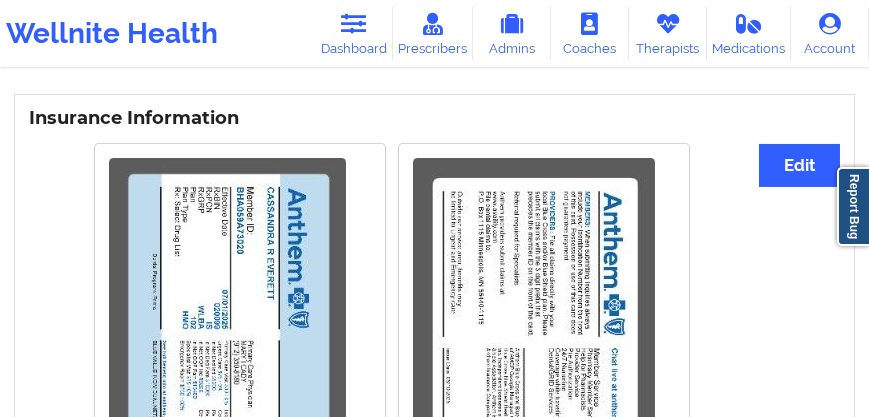 scroll, scrollTop: 1446, scrollLeft: 0, axis: vertical 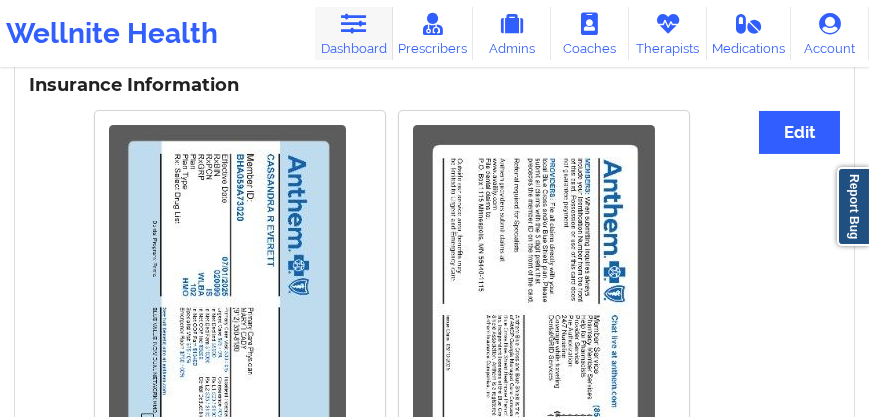 click on "Dashboard" at bounding box center [354, 33] 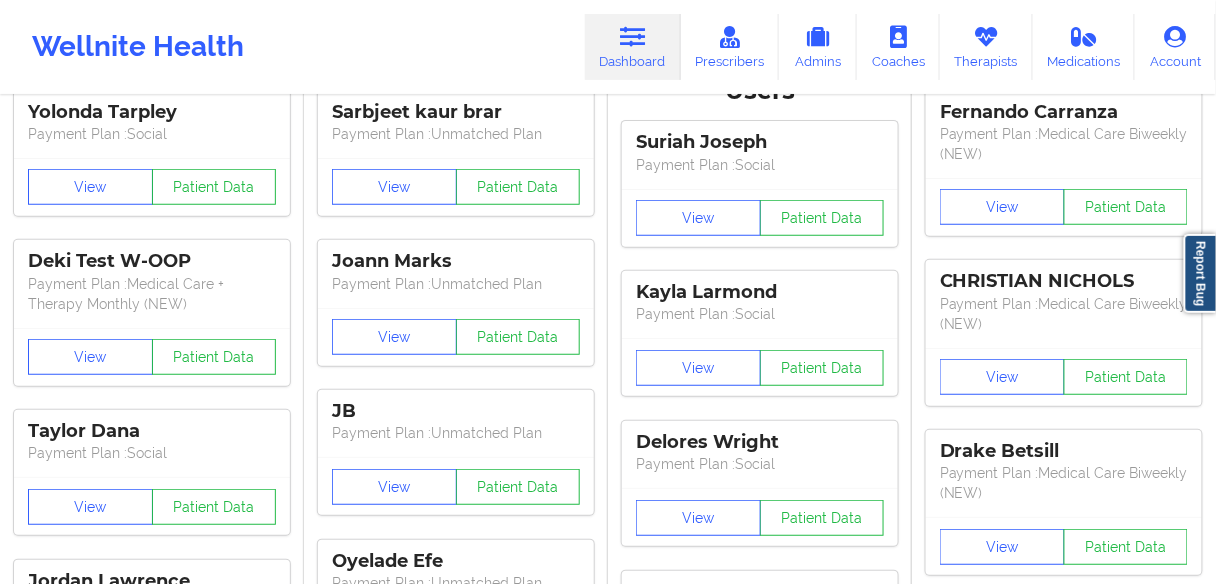 scroll, scrollTop: 0, scrollLeft: 0, axis: both 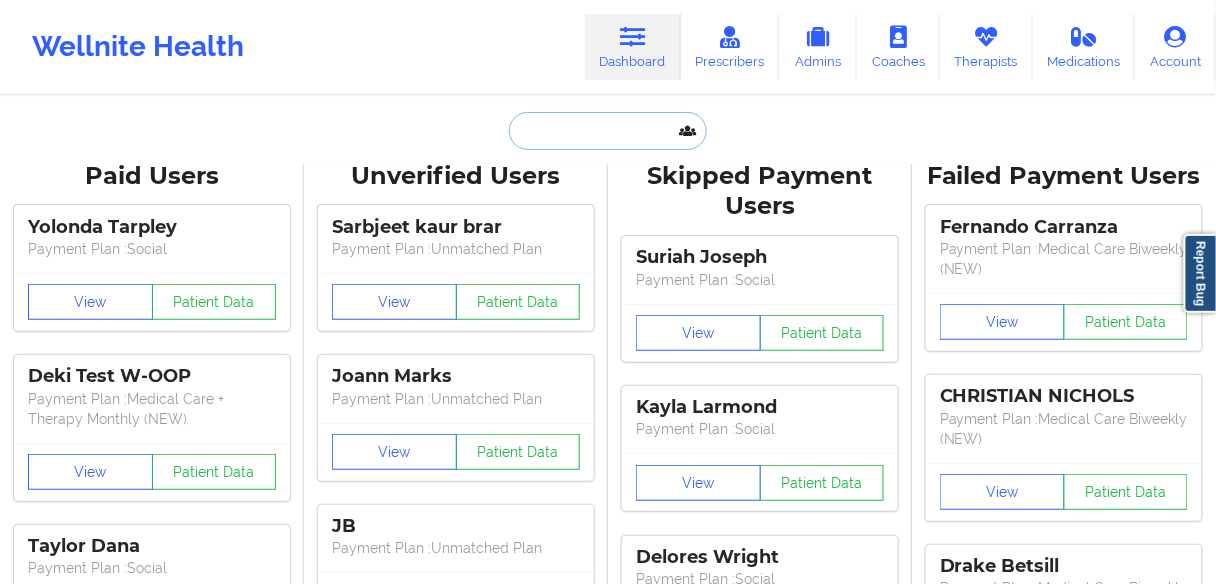 click at bounding box center [608, 131] 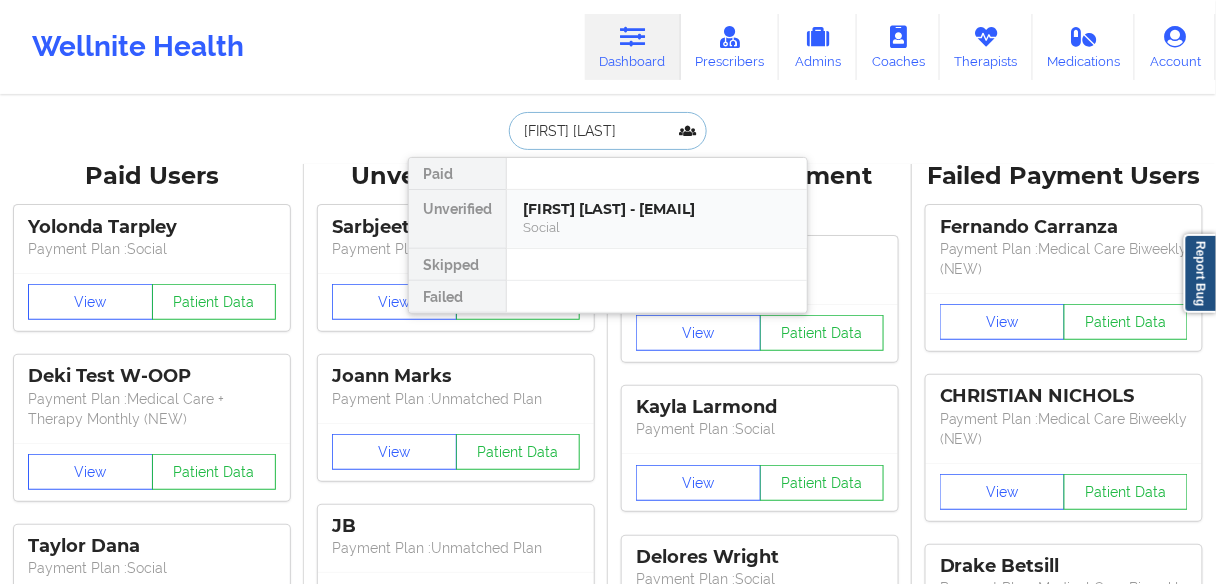 click on "[FIRST] [LAST] - [EMAIL]" at bounding box center [657, 209] 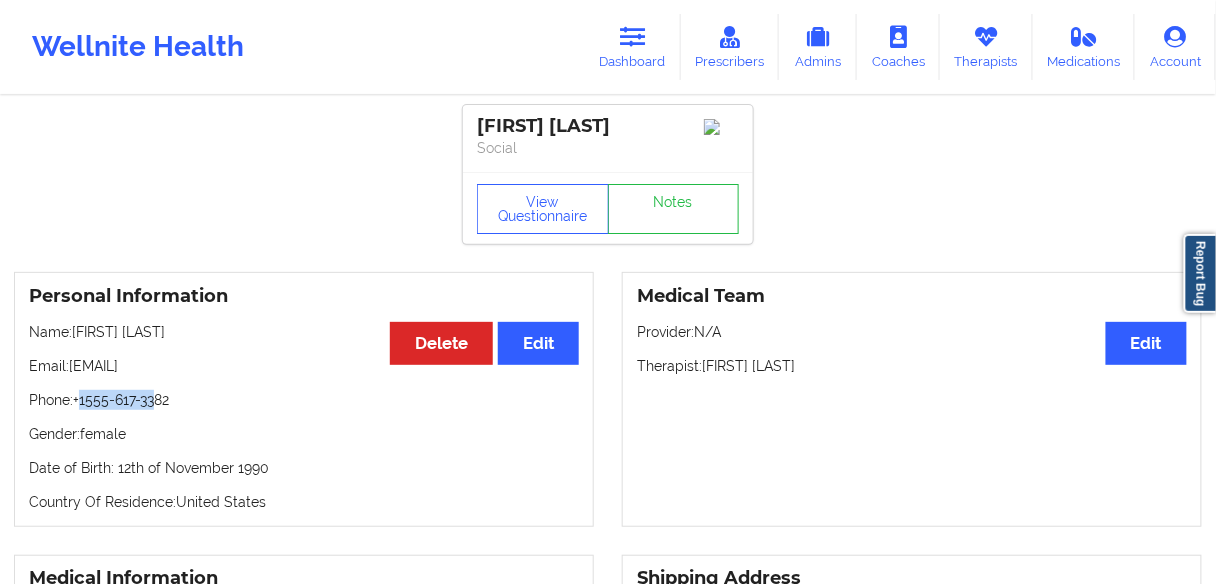 drag, startPoint x: 176, startPoint y: 414, endPoint x: 80, endPoint y: 409, distance: 96.13012 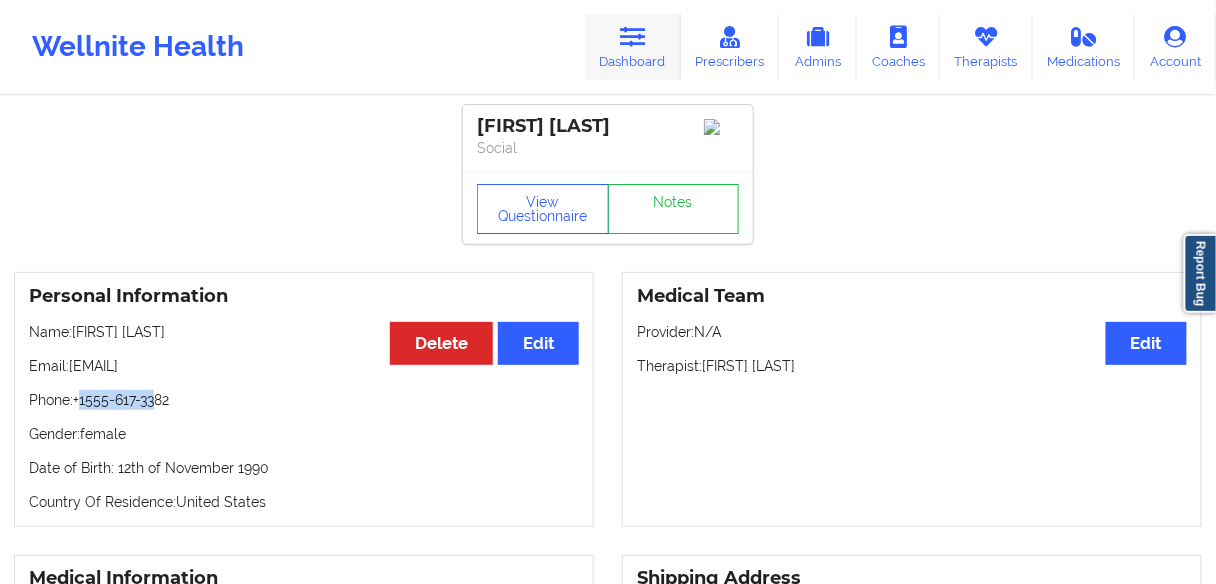click on "Dashboard" at bounding box center (633, 47) 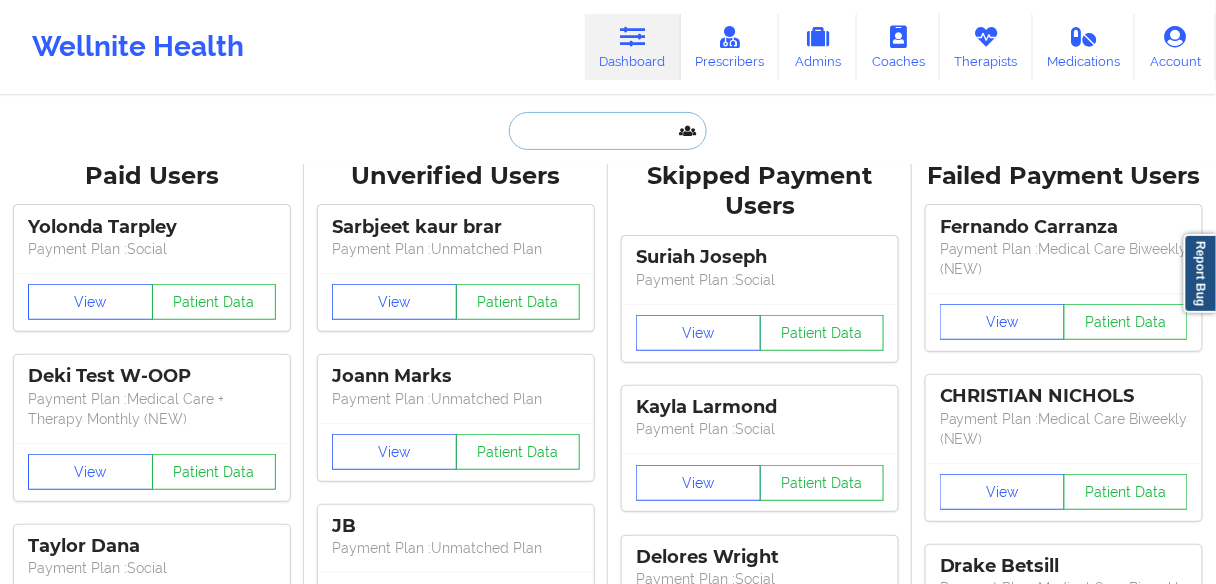 click at bounding box center (608, 131) 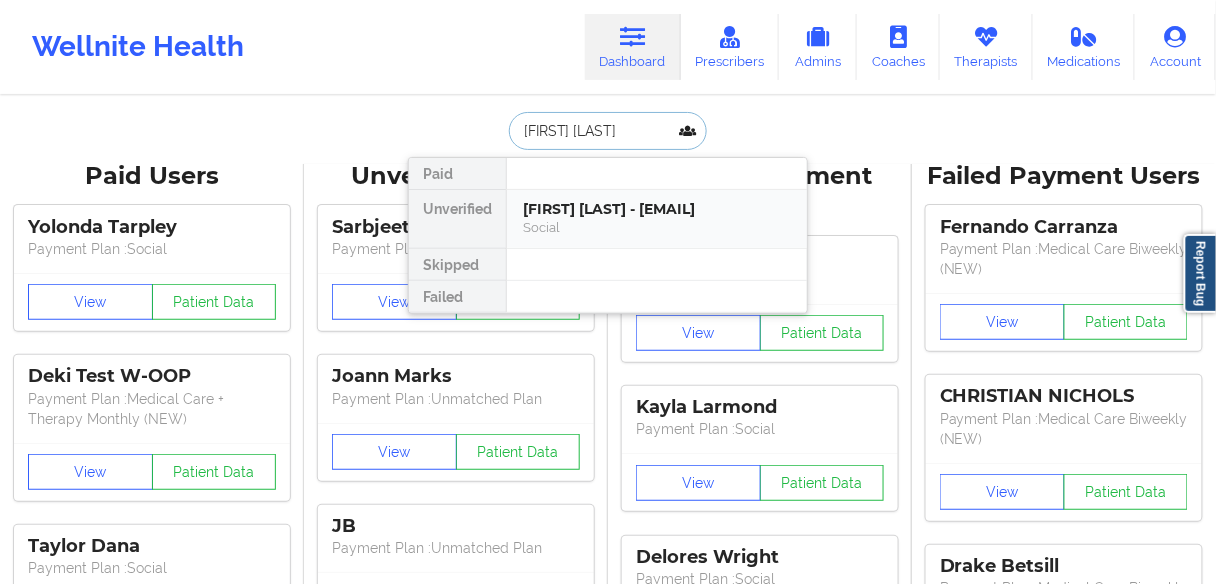 click on "[FIRST] [LAST] - [EMAIL]" at bounding box center (657, 209) 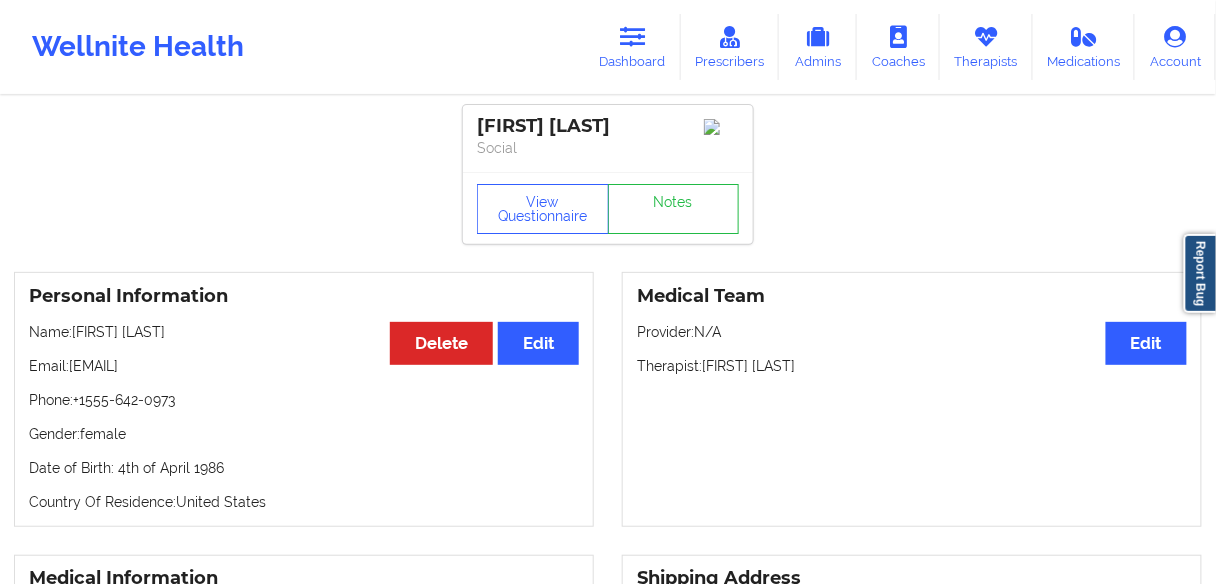 scroll, scrollTop: 80, scrollLeft: 0, axis: vertical 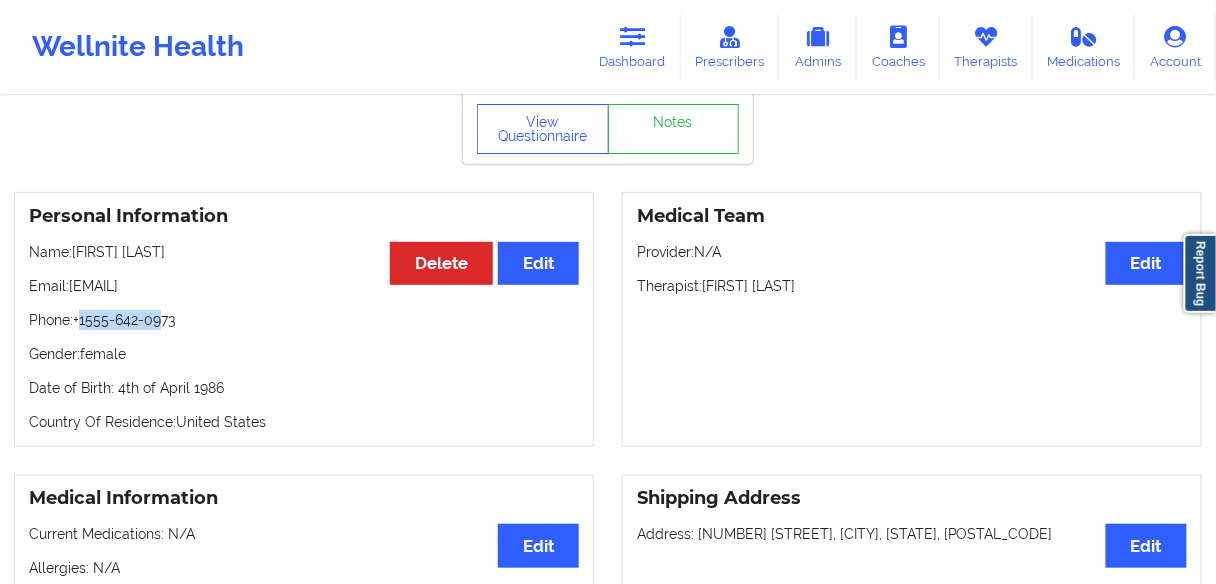 drag, startPoint x: 171, startPoint y: 325, endPoint x: 107, endPoint y: 320, distance: 64.195015 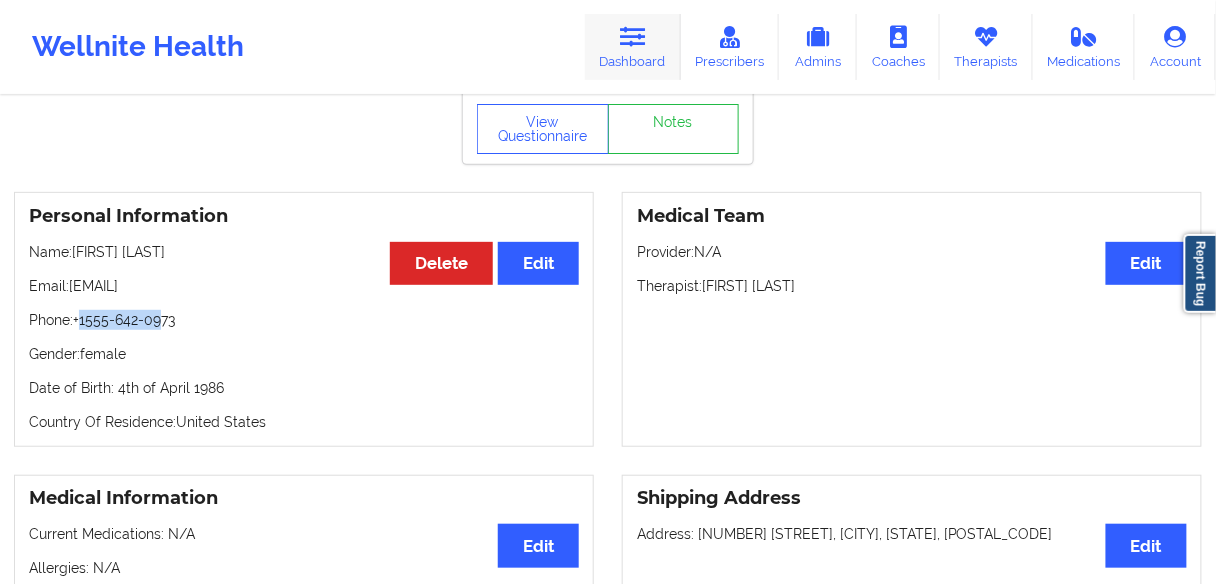 click at bounding box center (633, 37) 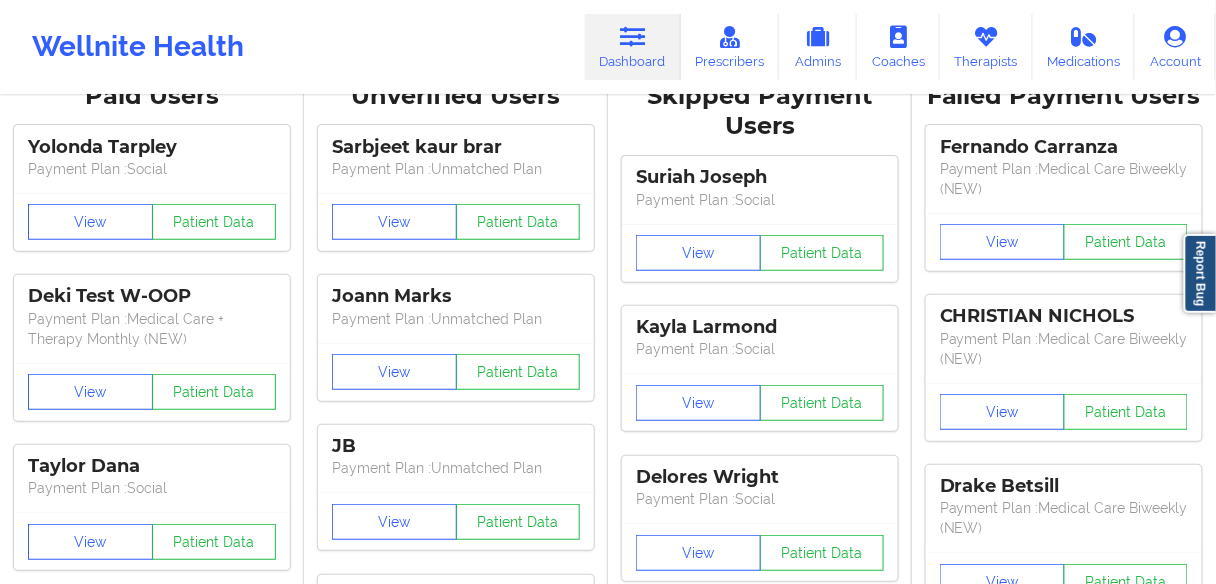 scroll, scrollTop: 0, scrollLeft: 0, axis: both 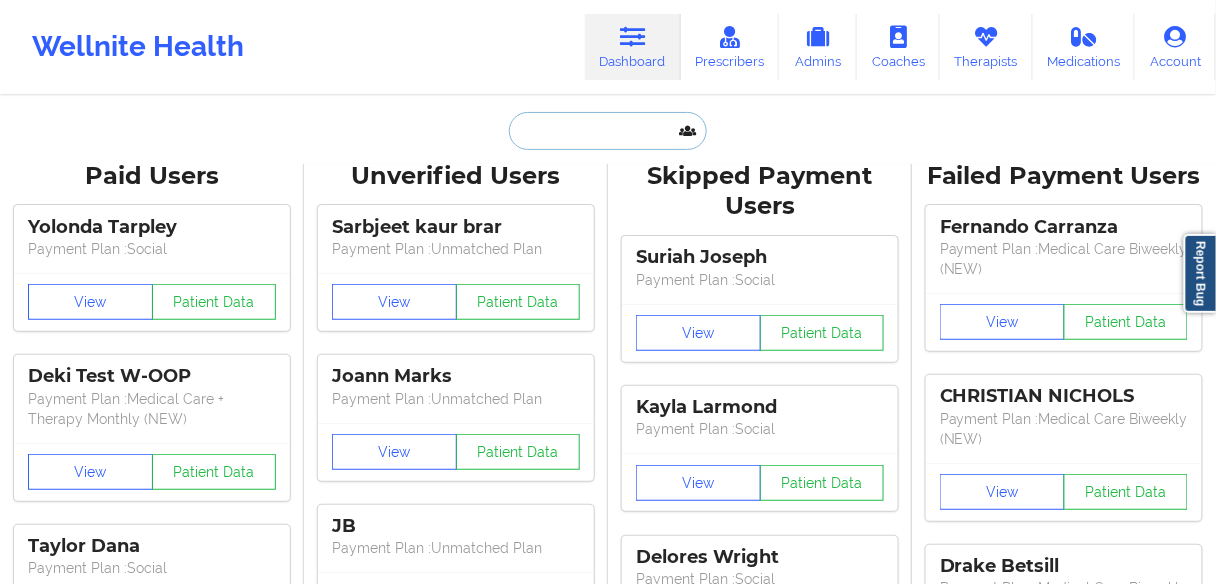 click at bounding box center [608, 131] 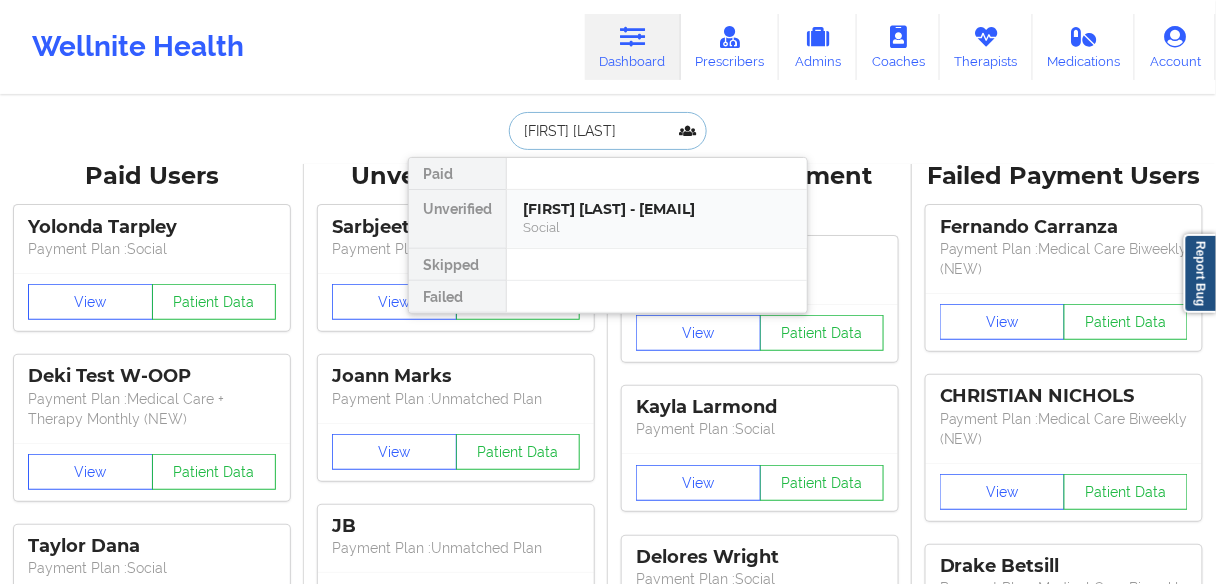 click on "[FIRST] [LAST] - [EMAIL]" at bounding box center (657, 209) 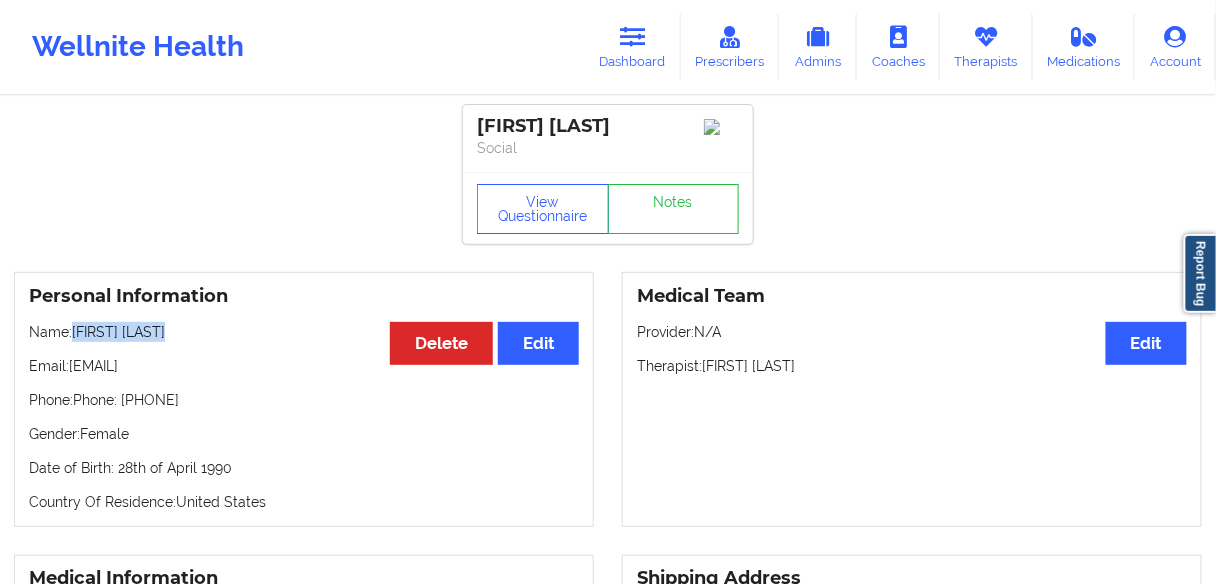 drag, startPoint x: 147, startPoint y: 334, endPoint x: 368, endPoint y: 217, distance: 250.06 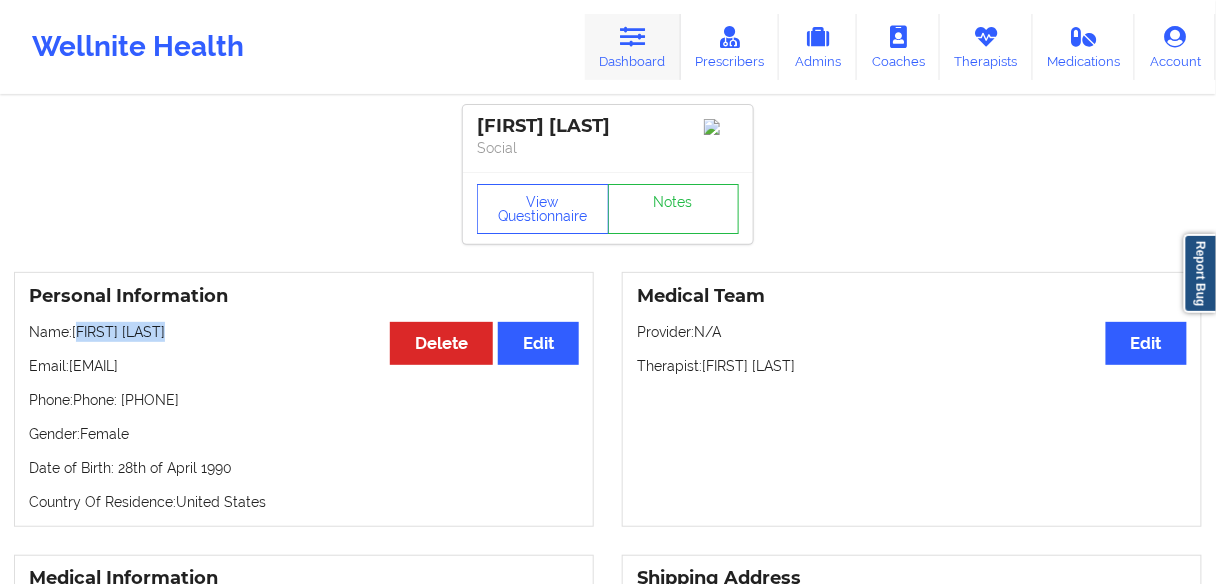 click at bounding box center [633, 37] 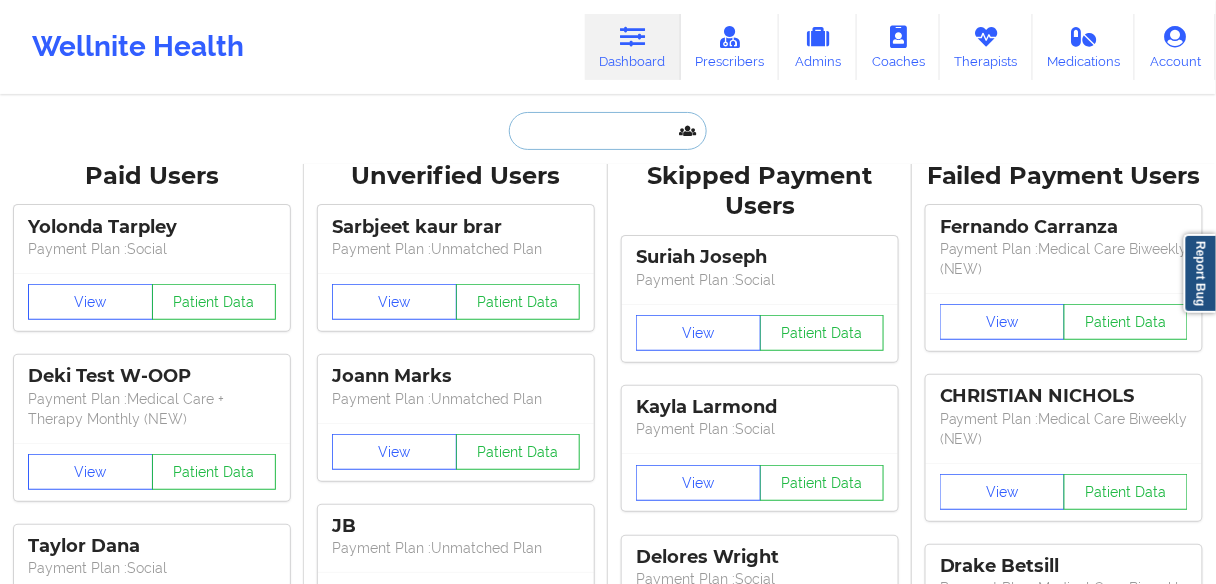 click at bounding box center (608, 131) 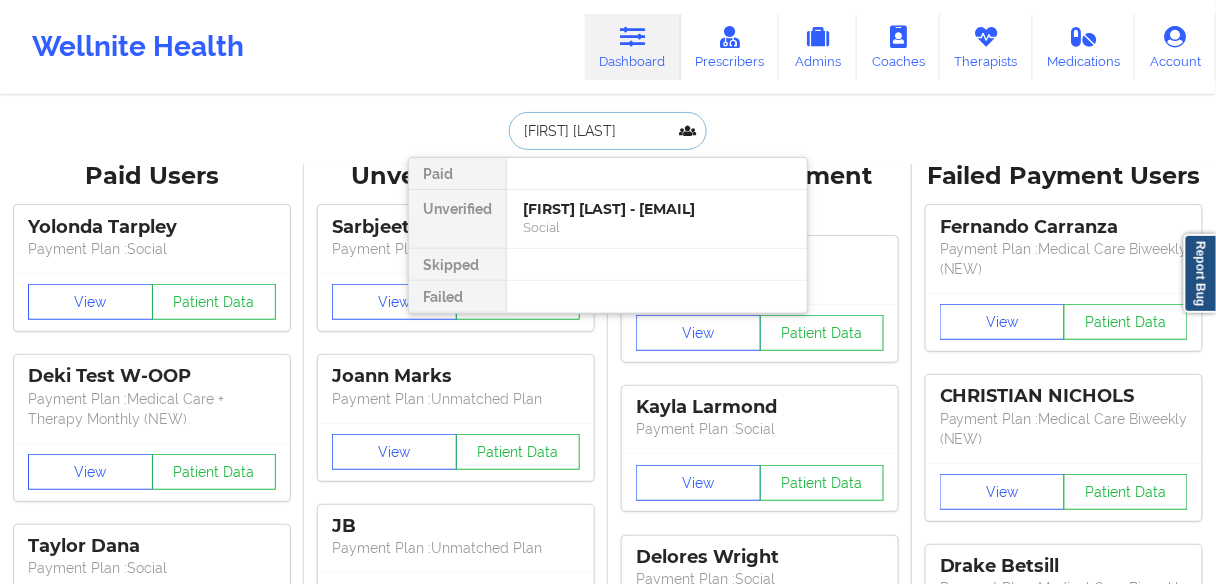 click on "[FIRST] [LAST] - [EMAIL]" at bounding box center (657, 209) 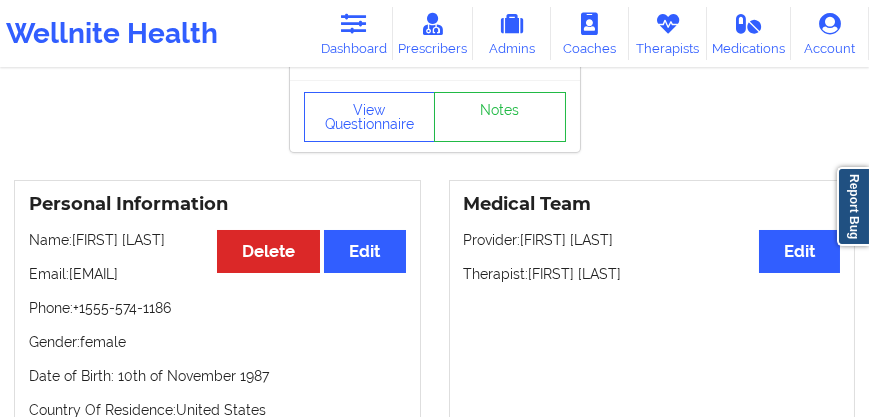 scroll, scrollTop: 88, scrollLeft: 0, axis: vertical 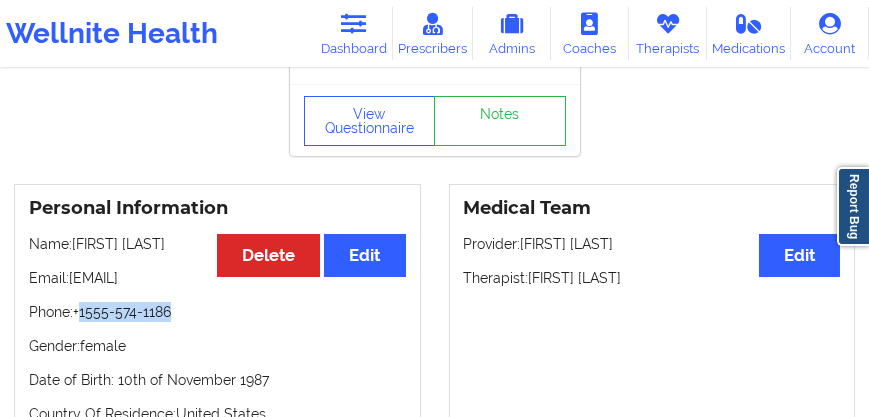 drag, startPoint x: 189, startPoint y: 339, endPoint x: 84, endPoint y: 341, distance: 105.01904 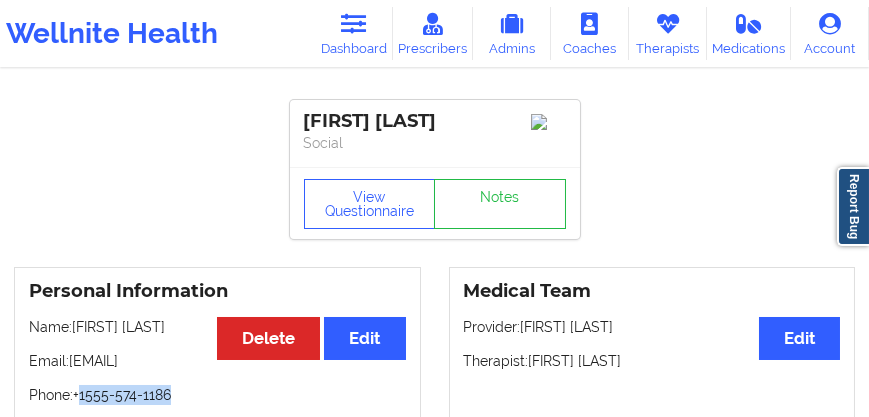 scroll, scrollTop: 0, scrollLeft: 0, axis: both 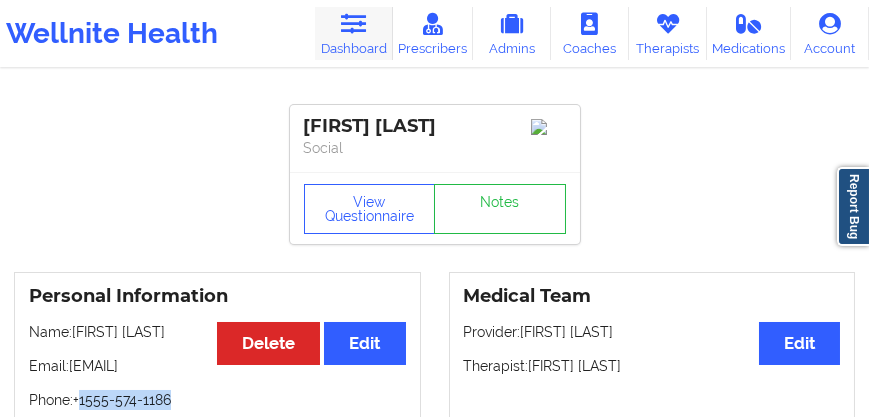 click at bounding box center [353, 24] 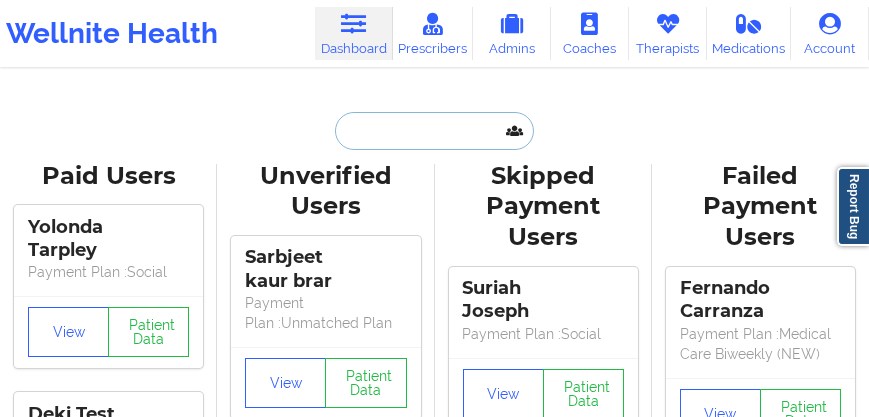 click at bounding box center [434, 131] 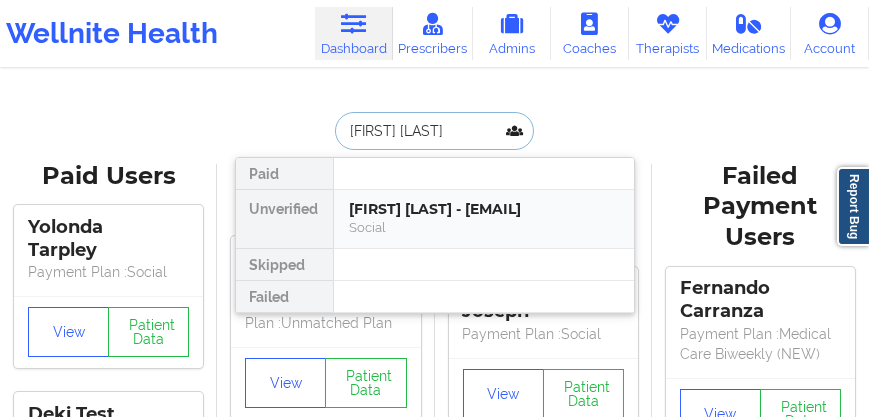 click on "[FIRST] [LAST] - [EMAIL]" at bounding box center (484, 209) 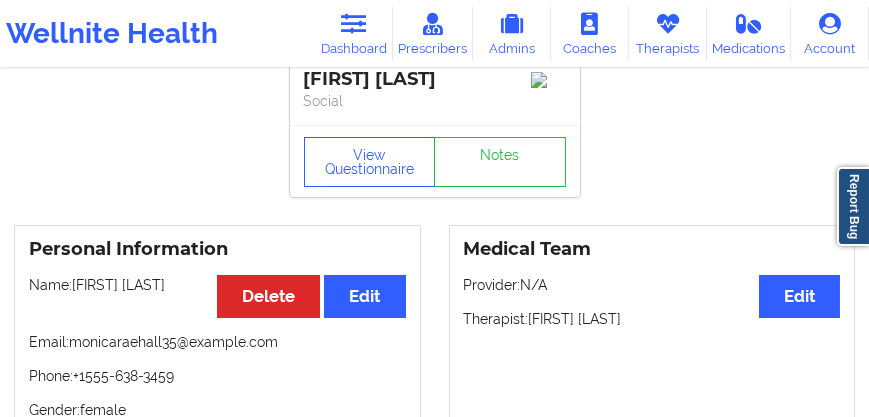 scroll, scrollTop: 114, scrollLeft: 0, axis: vertical 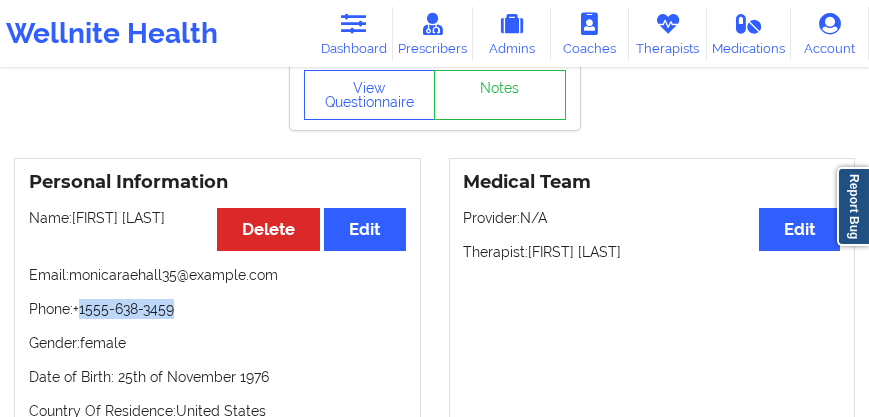 drag, startPoint x: 200, startPoint y: 315, endPoint x: 297, endPoint y: 195, distance: 154.30165 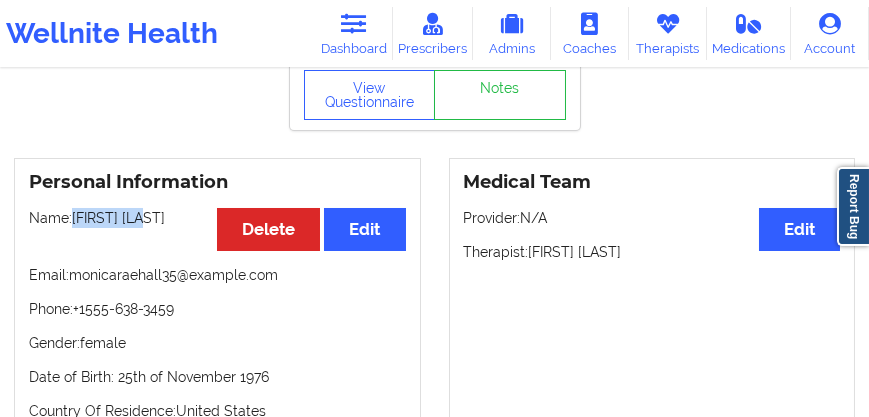 drag, startPoint x: 153, startPoint y: 223, endPoint x: 74, endPoint y: 221, distance: 79.025314 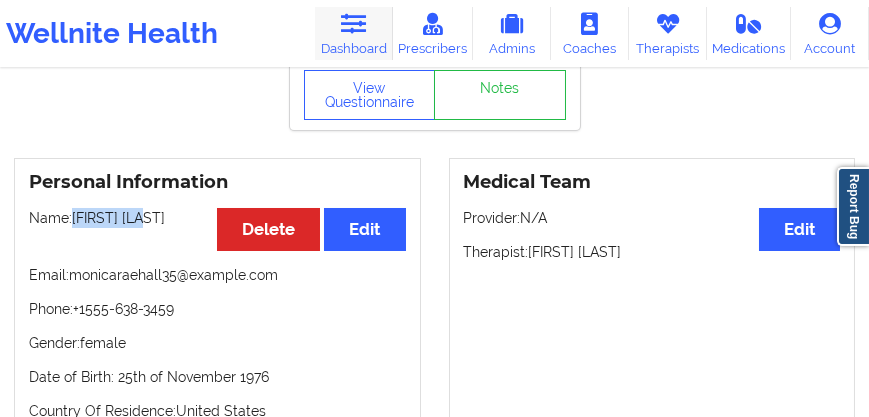 click on "Dashboard" at bounding box center (354, 33) 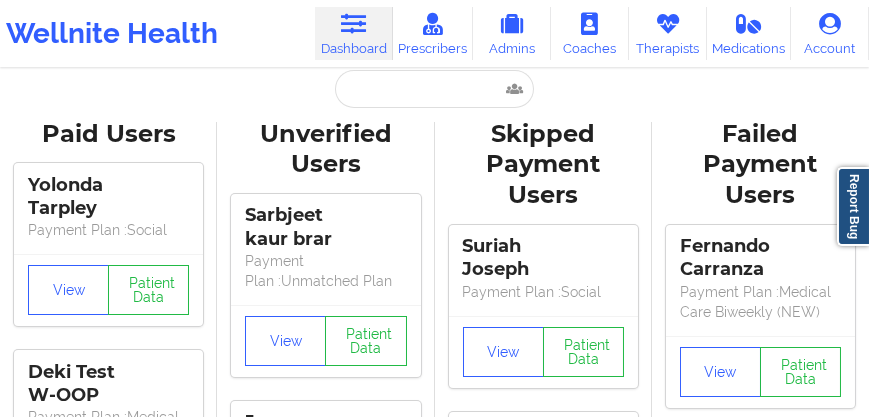 scroll, scrollTop: 0, scrollLeft: 0, axis: both 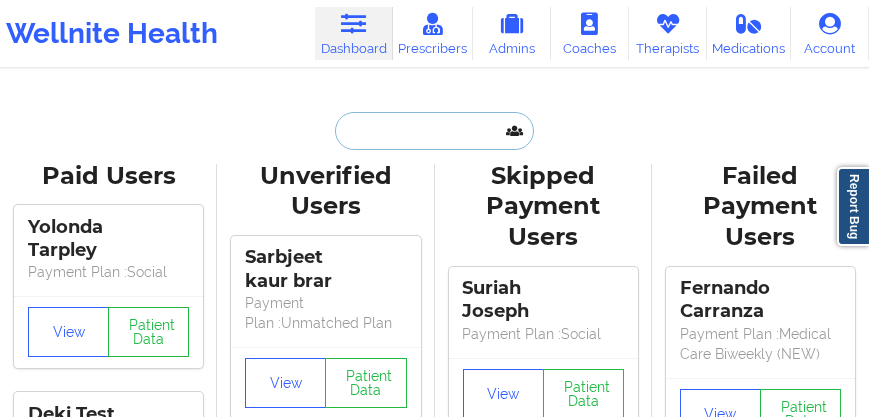 click at bounding box center (434, 131) 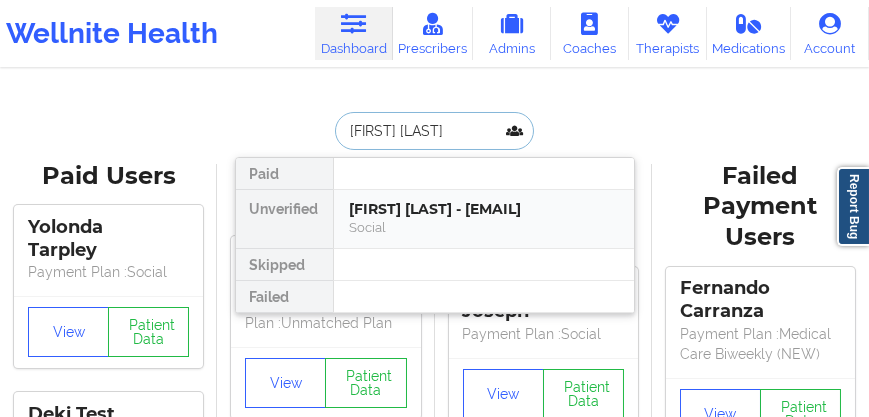 click on "[FIRST] [LAST] - [EMAIL]" at bounding box center [484, 209] 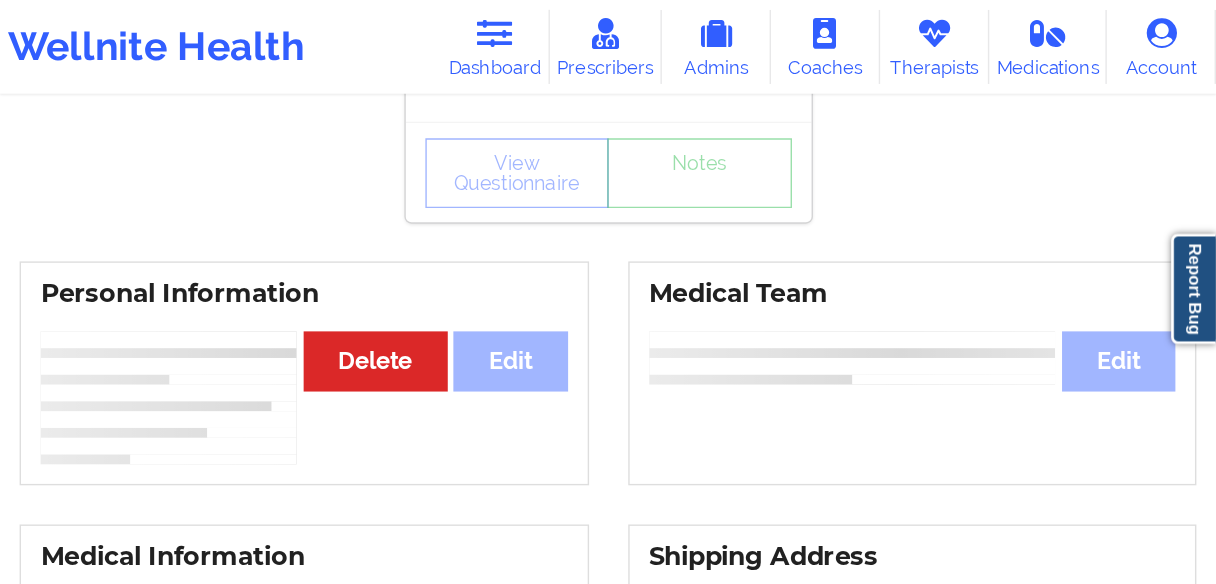 scroll, scrollTop: 56, scrollLeft: 0, axis: vertical 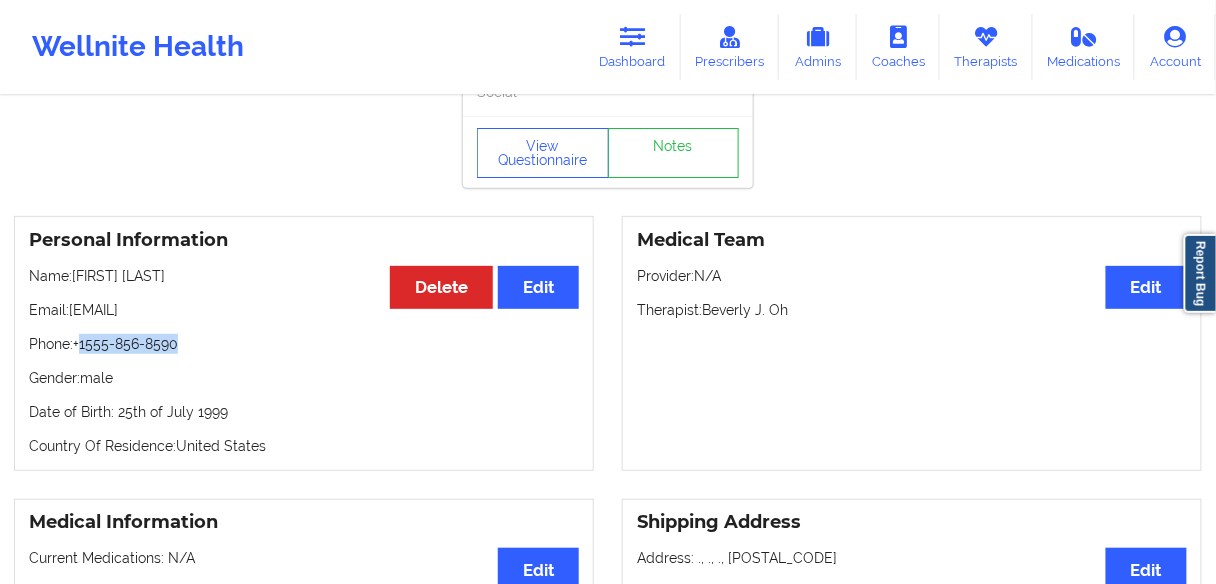 drag, startPoint x: 199, startPoint y: 348, endPoint x: 82, endPoint y: 350, distance: 117.01709 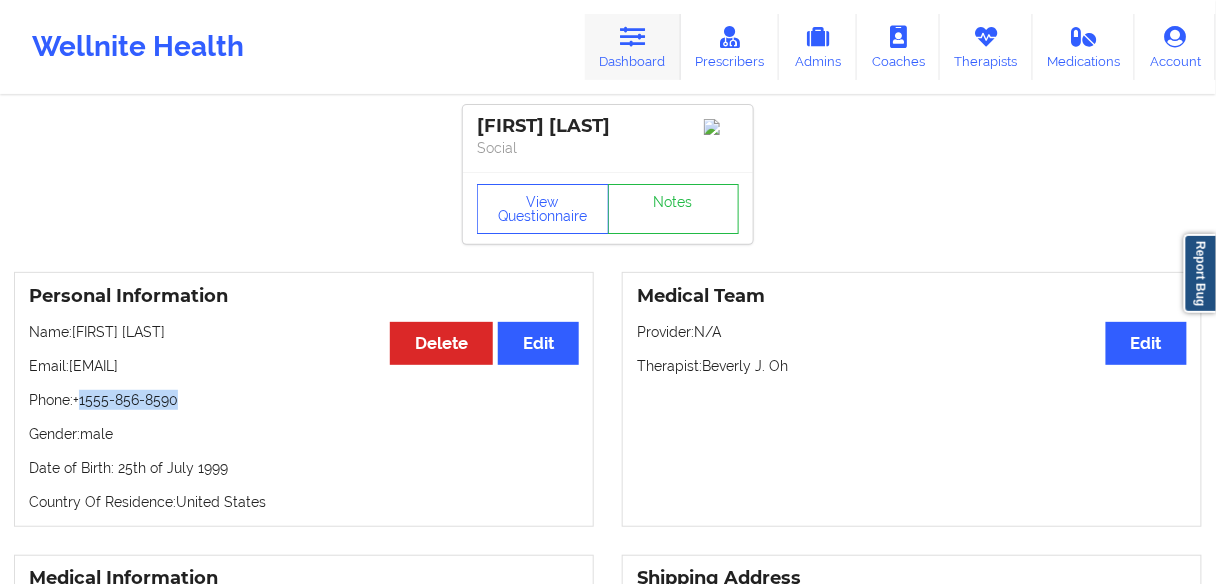 scroll, scrollTop: 0, scrollLeft: 0, axis: both 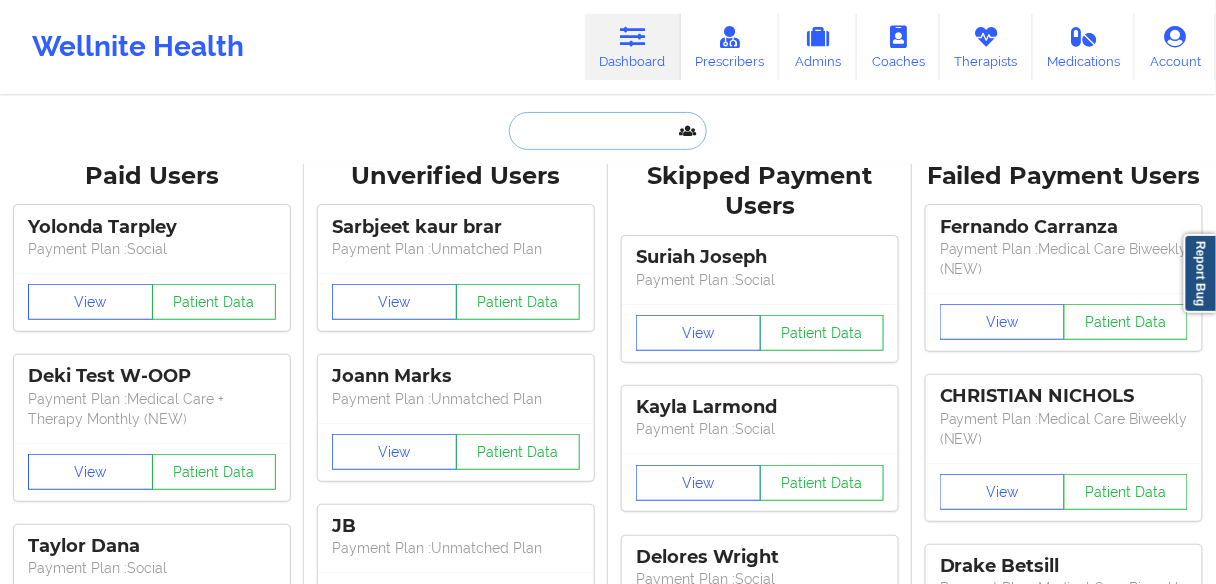 click at bounding box center (608, 131) 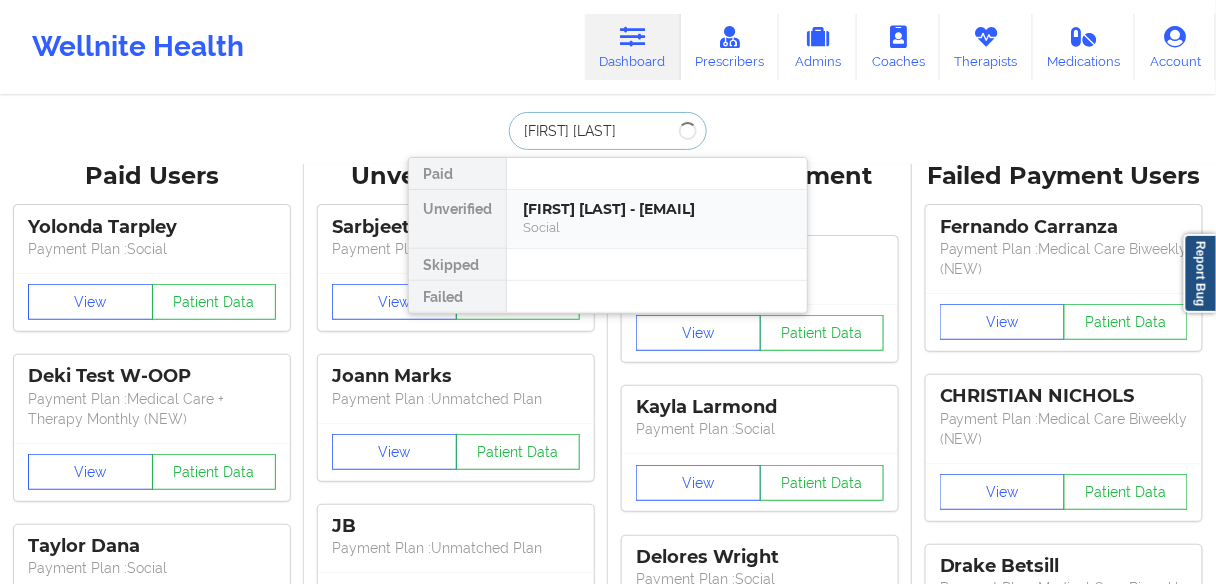click on "[FIRST] [LAST] - [EMAIL]" at bounding box center [657, 209] 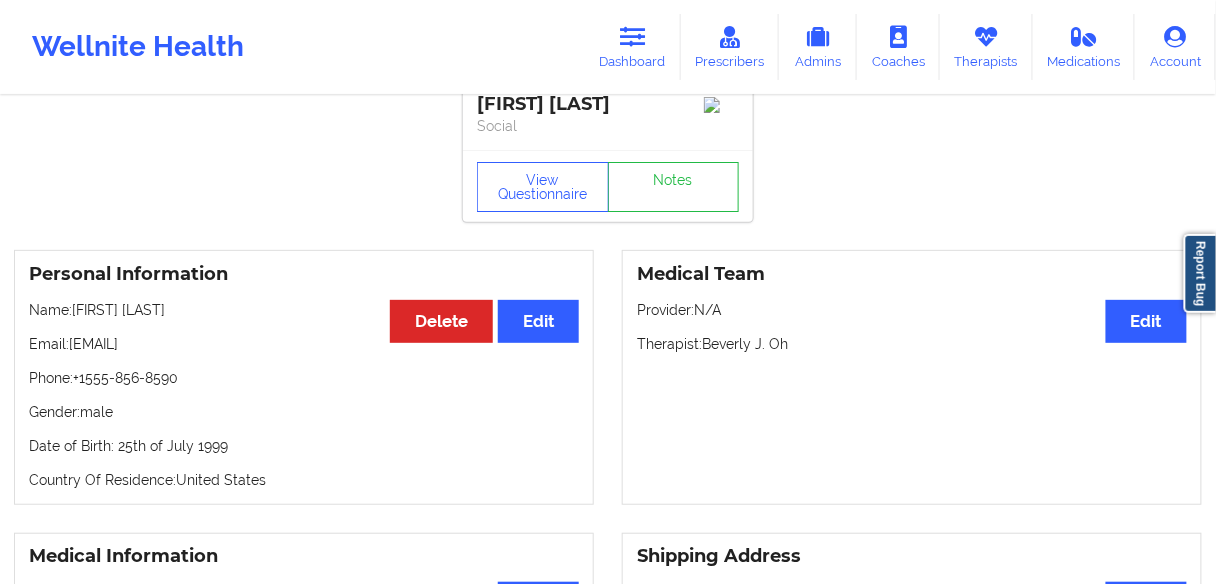 scroll, scrollTop: 0, scrollLeft: 0, axis: both 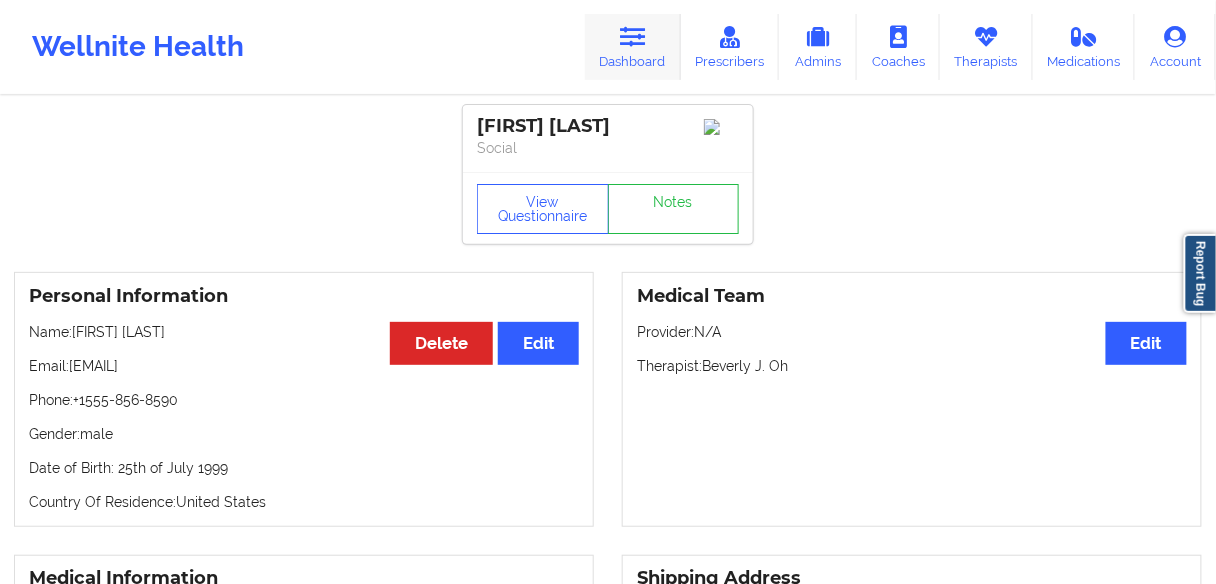 click at bounding box center (633, 37) 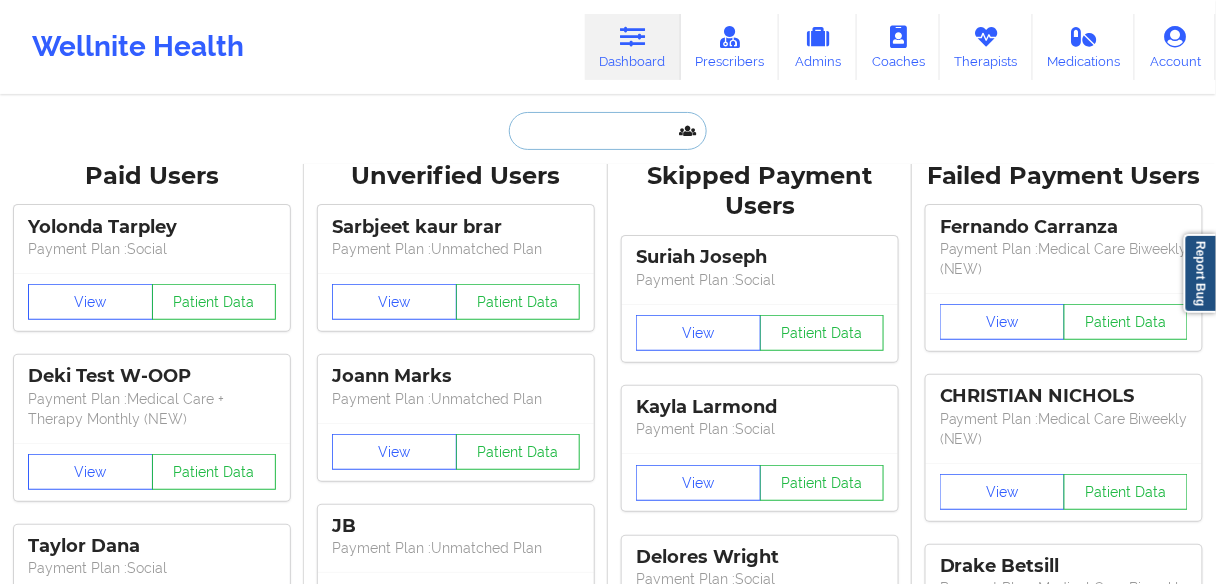 click at bounding box center [608, 131] 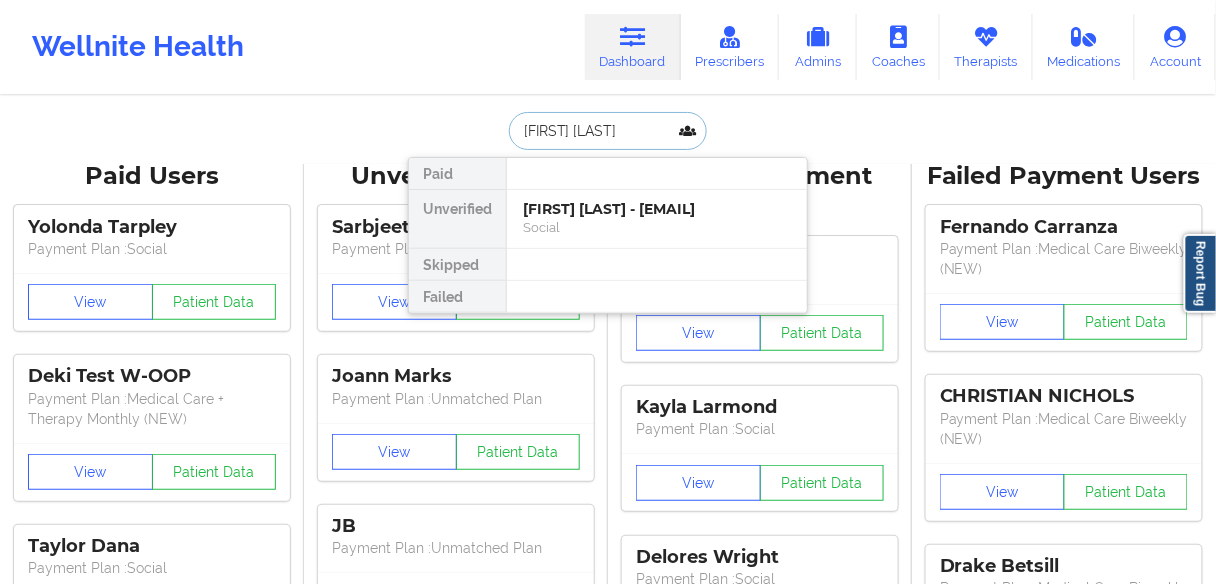type on "[FIRST] [LAST]" 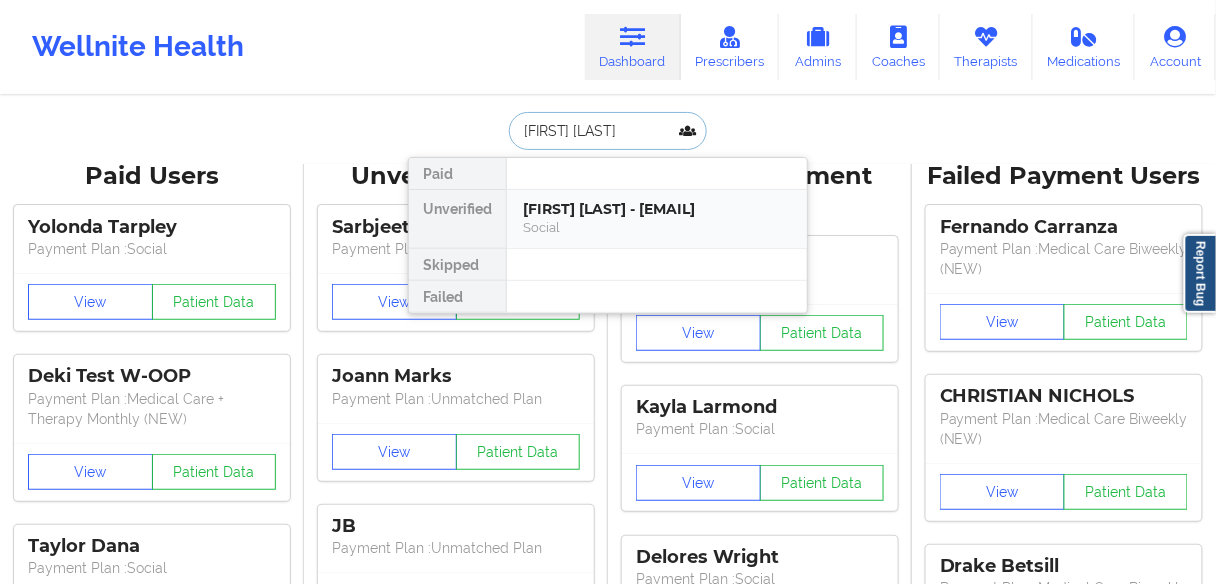 click on "[FIRST] [LAST] - [EMAIL]" at bounding box center (657, 209) 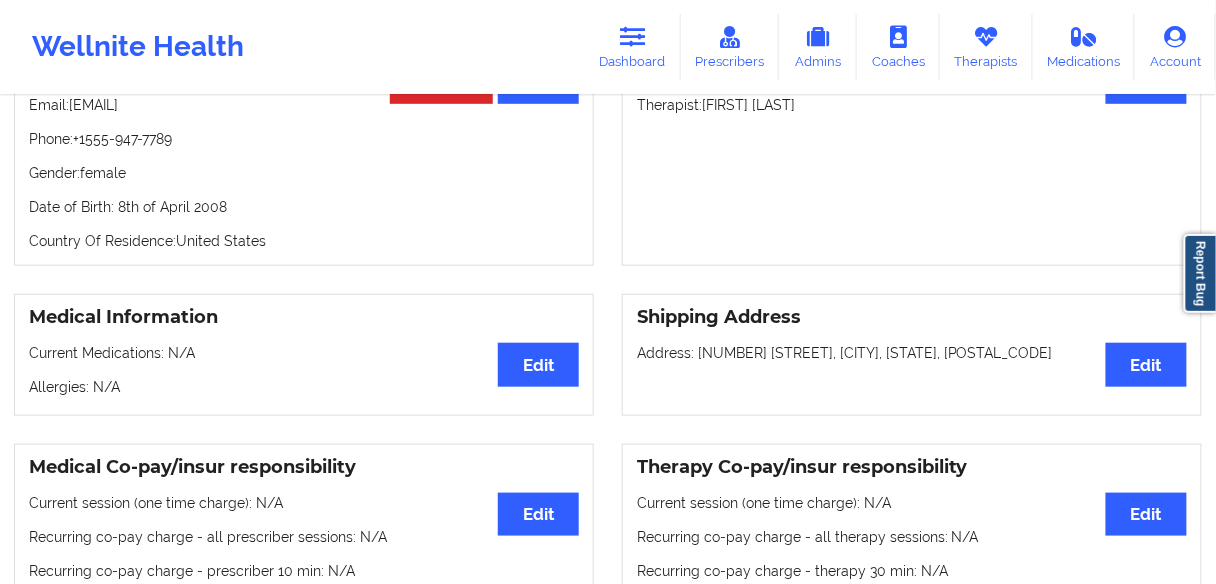 scroll, scrollTop: 224, scrollLeft: 0, axis: vertical 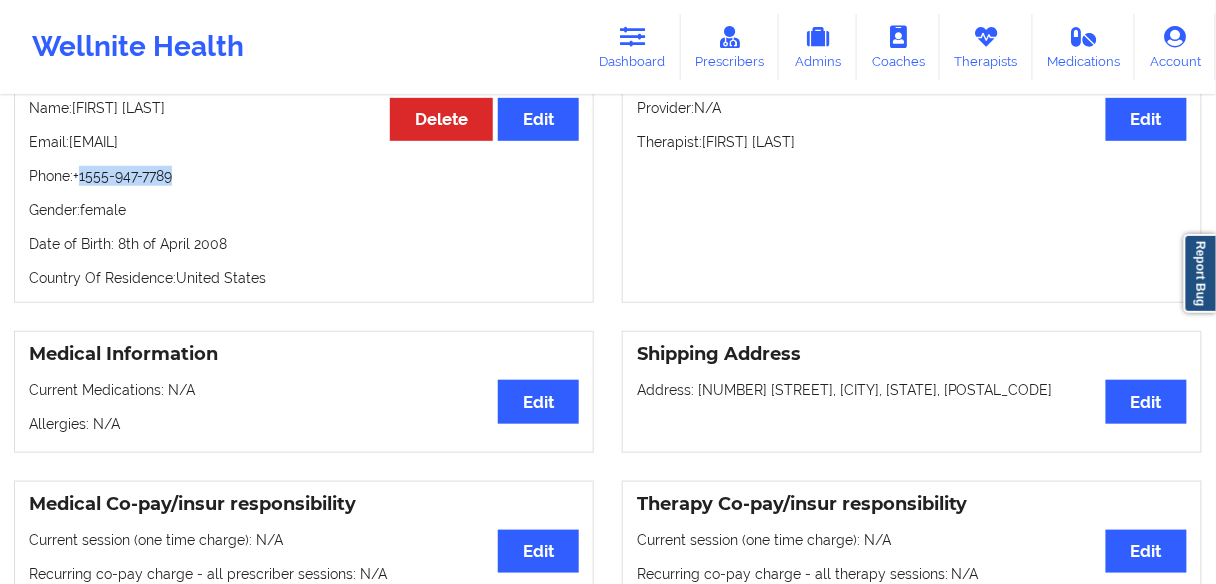 drag, startPoint x: 188, startPoint y: 182, endPoint x: 83, endPoint y: 186, distance: 105.076164 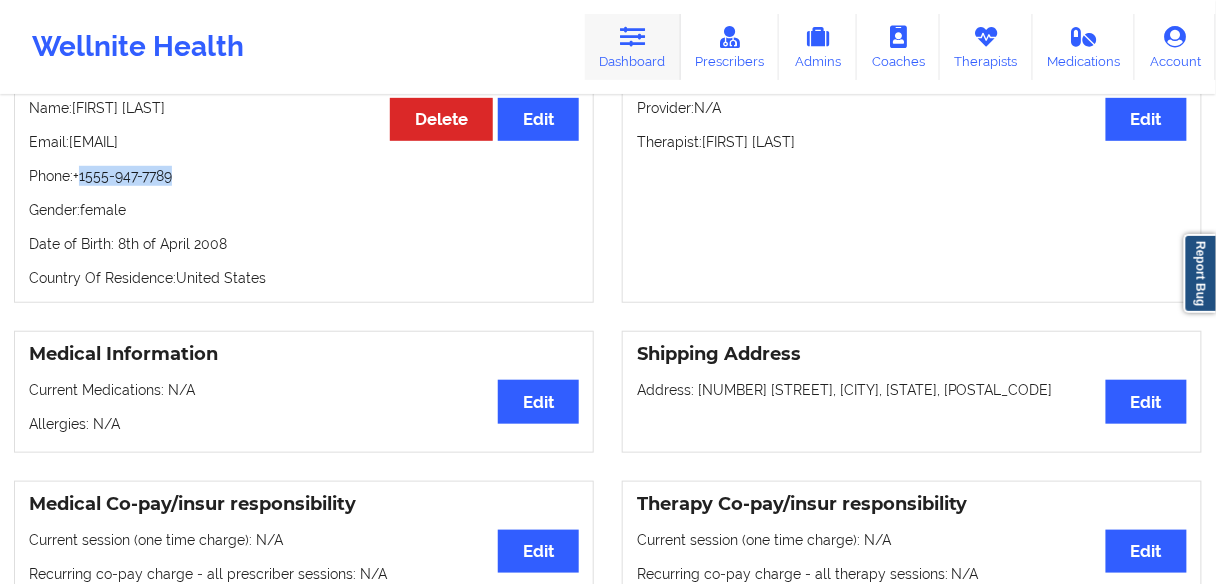 click at bounding box center [633, 37] 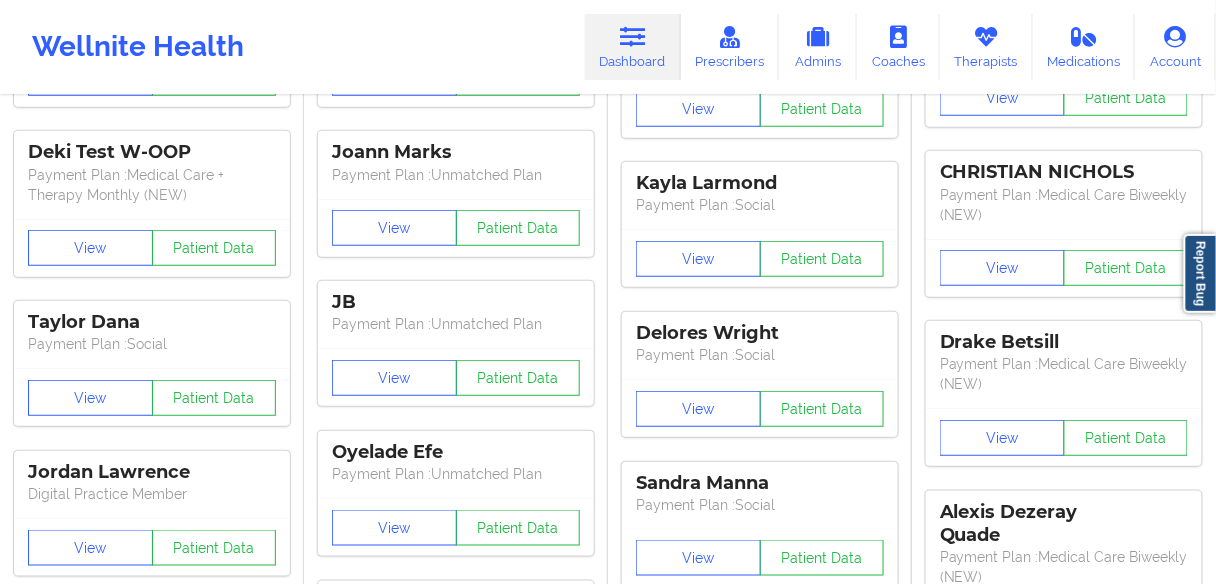 scroll, scrollTop: 0, scrollLeft: 0, axis: both 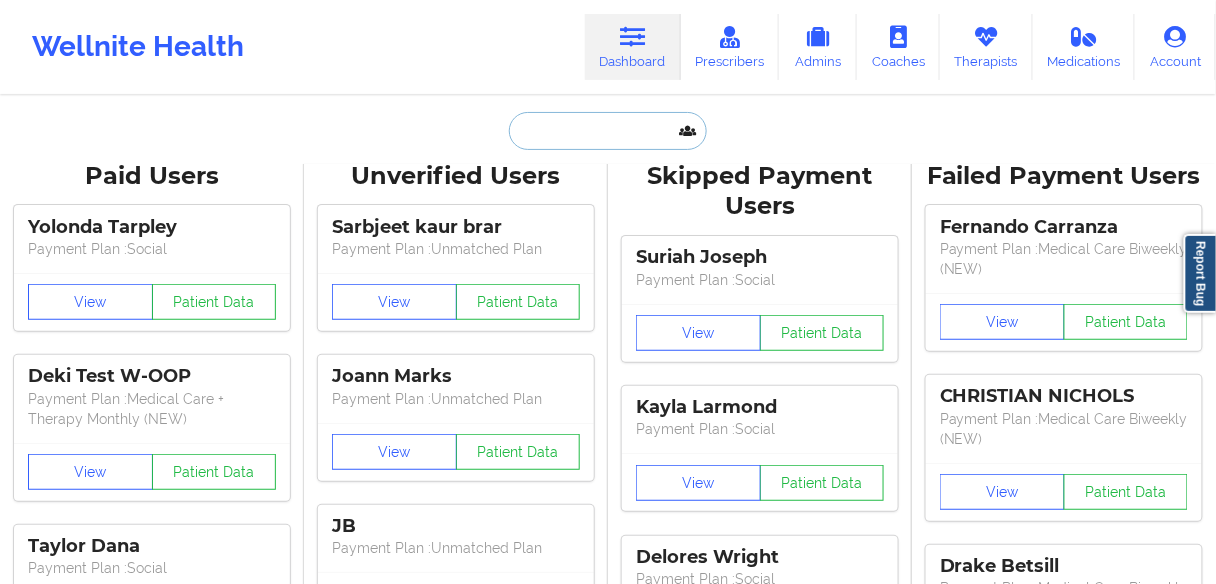 click at bounding box center [608, 131] 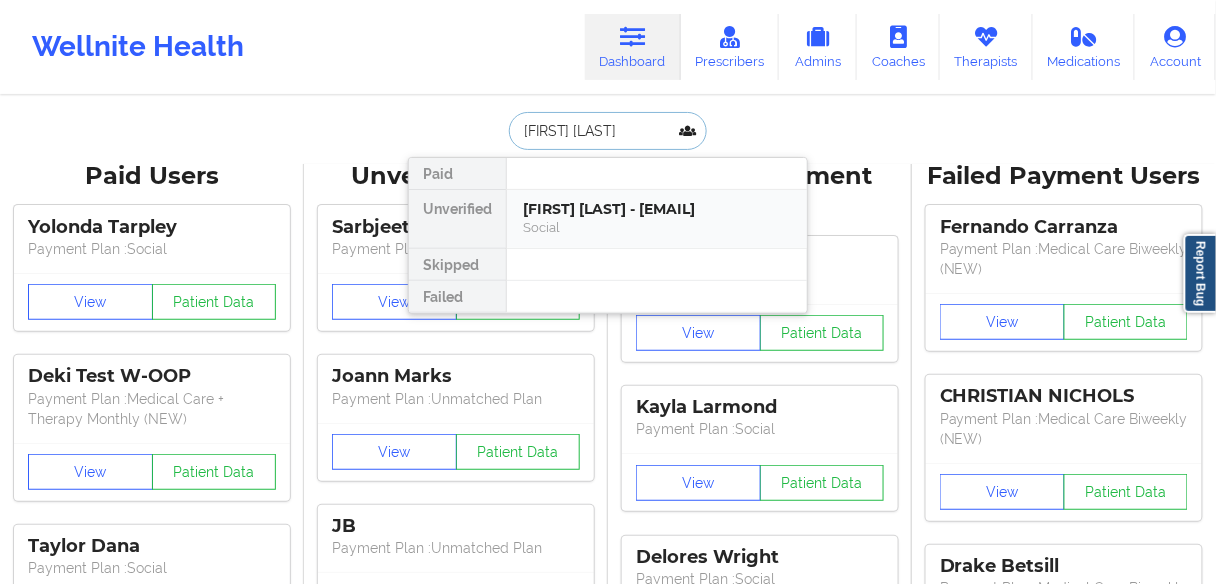 click on "[FIRST] [LAST] - [EMAIL]" at bounding box center [657, 209] 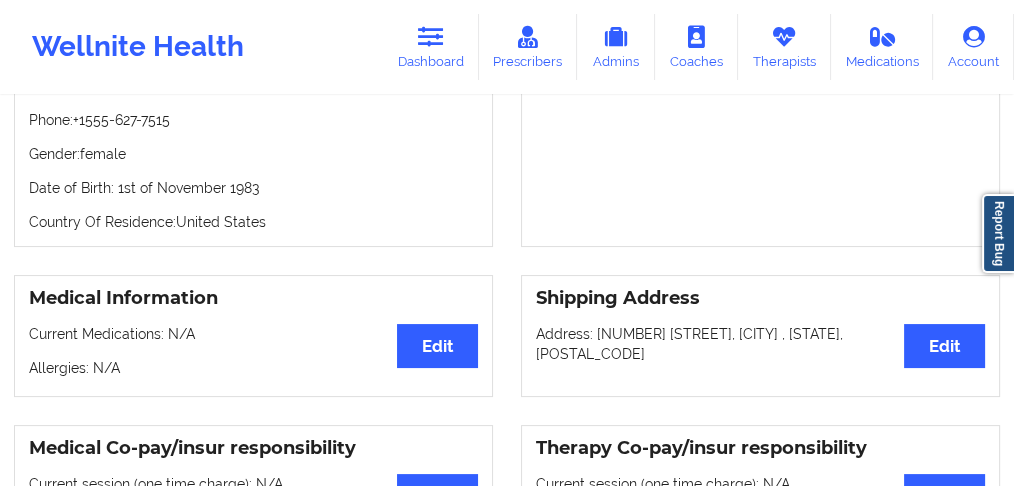 scroll, scrollTop: 213, scrollLeft: 0, axis: vertical 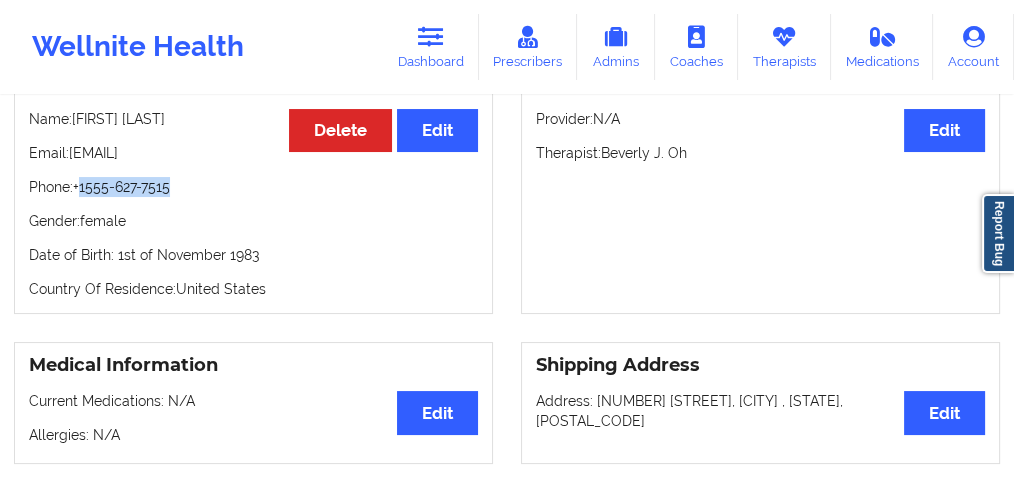drag, startPoint x: 177, startPoint y: 190, endPoint x: 81, endPoint y: 193, distance: 96.04687 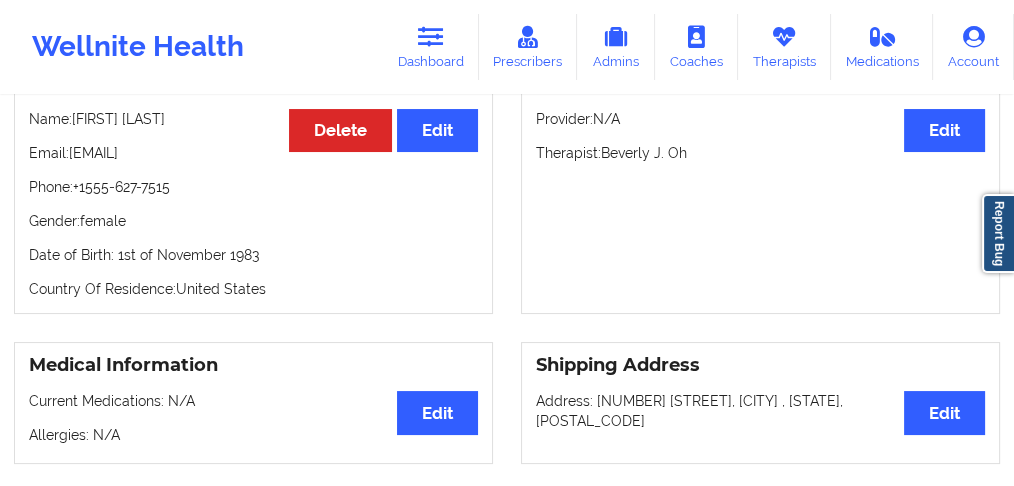 drag, startPoint x: 158, startPoint y: 206, endPoint x: 176, endPoint y: 198, distance: 19.697716 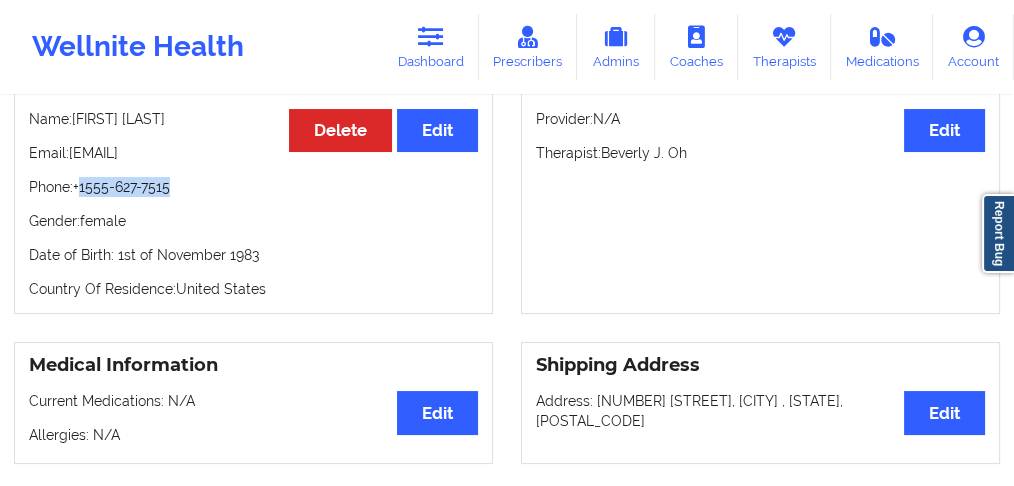 drag, startPoint x: 180, startPoint y: 187, endPoint x: 79, endPoint y: 190, distance: 101.04455 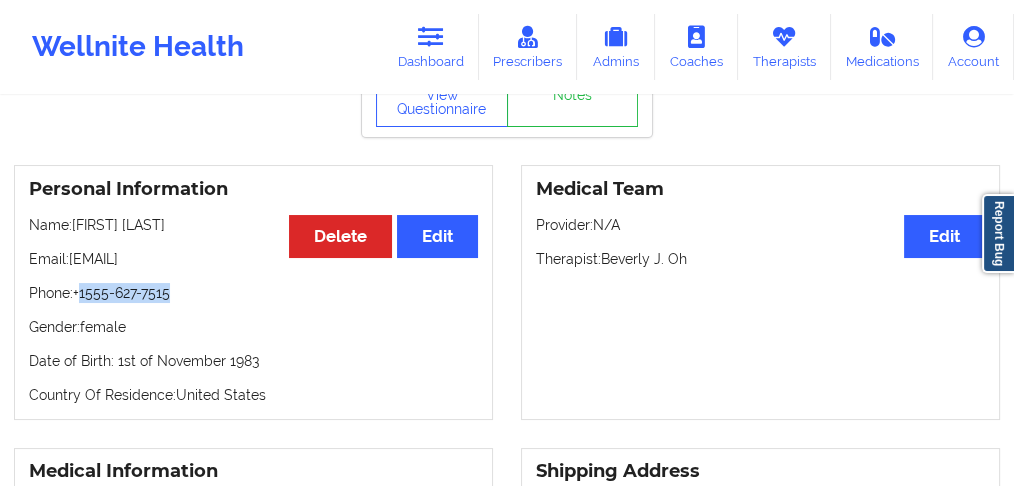 scroll, scrollTop: 13, scrollLeft: 0, axis: vertical 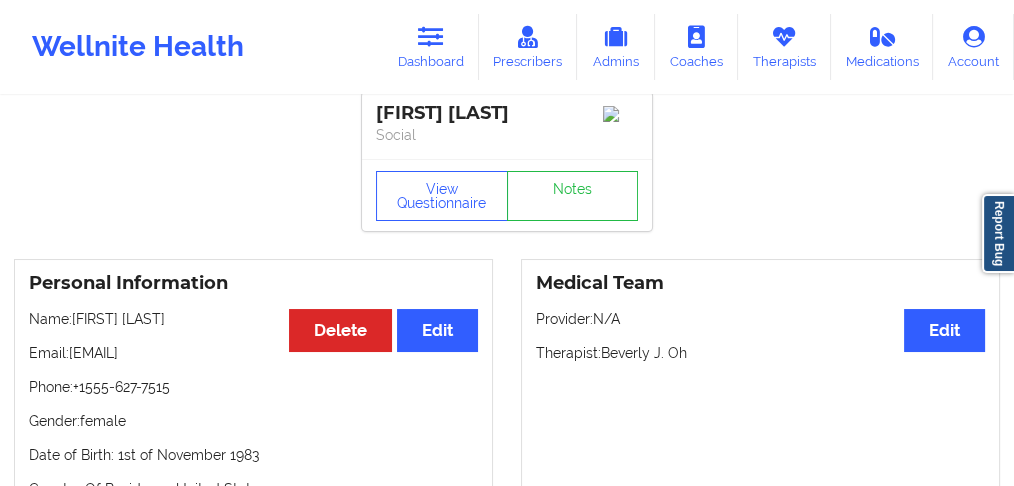 click on "[FIRST] [LAST]" at bounding box center [507, 113] 